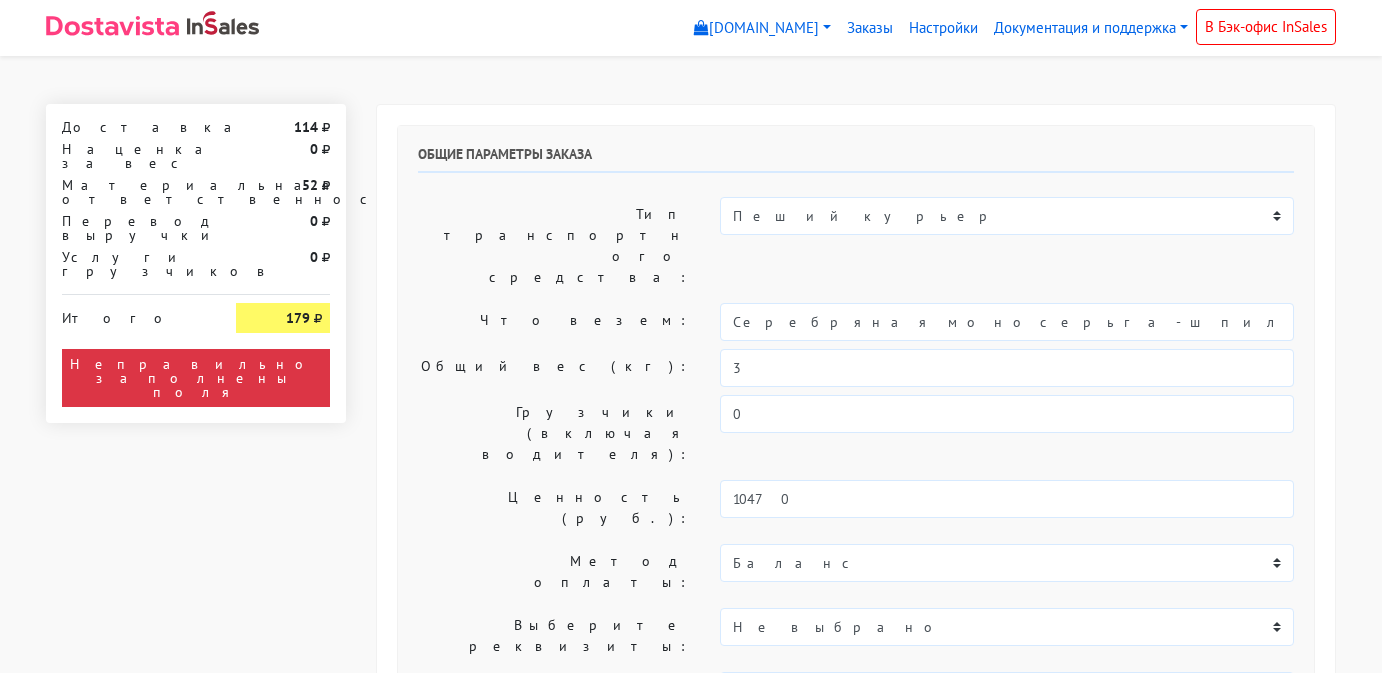 select on "11:00" 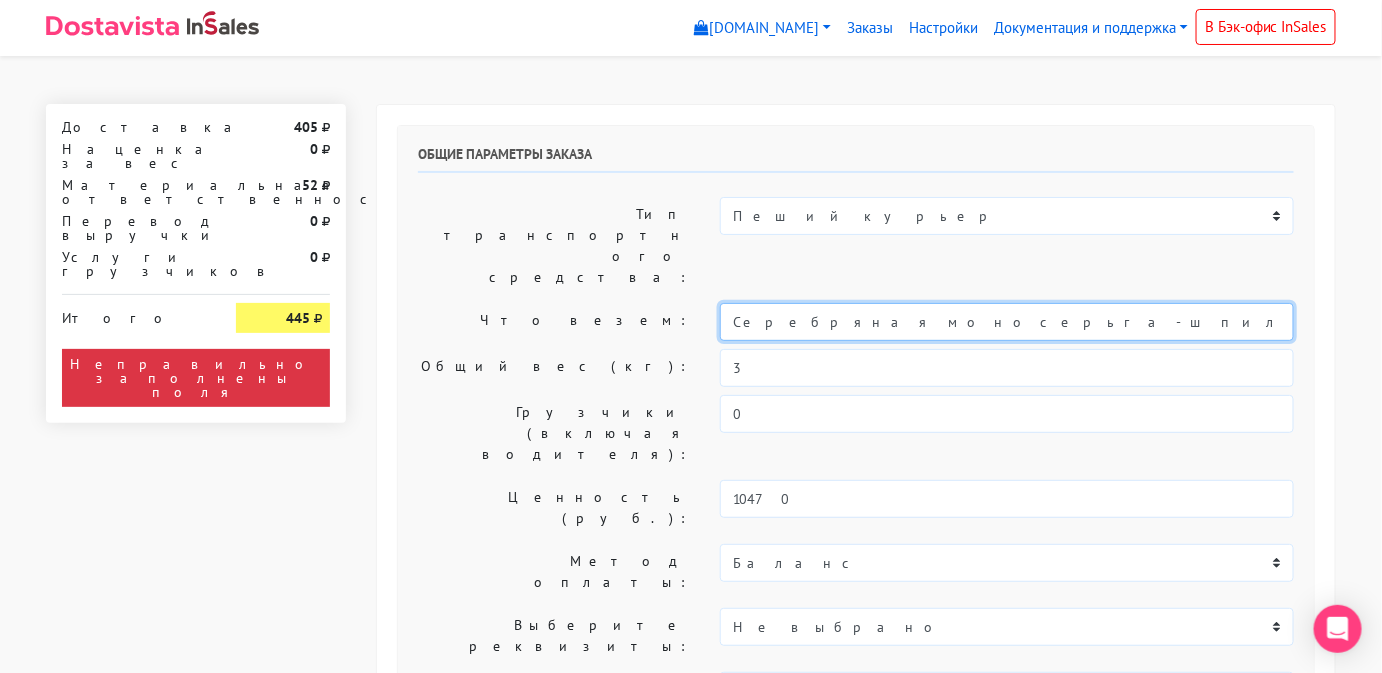 click on "Серебряная моносерьга-шпилька “Future electric blue”" at bounding box center (1007, 322) 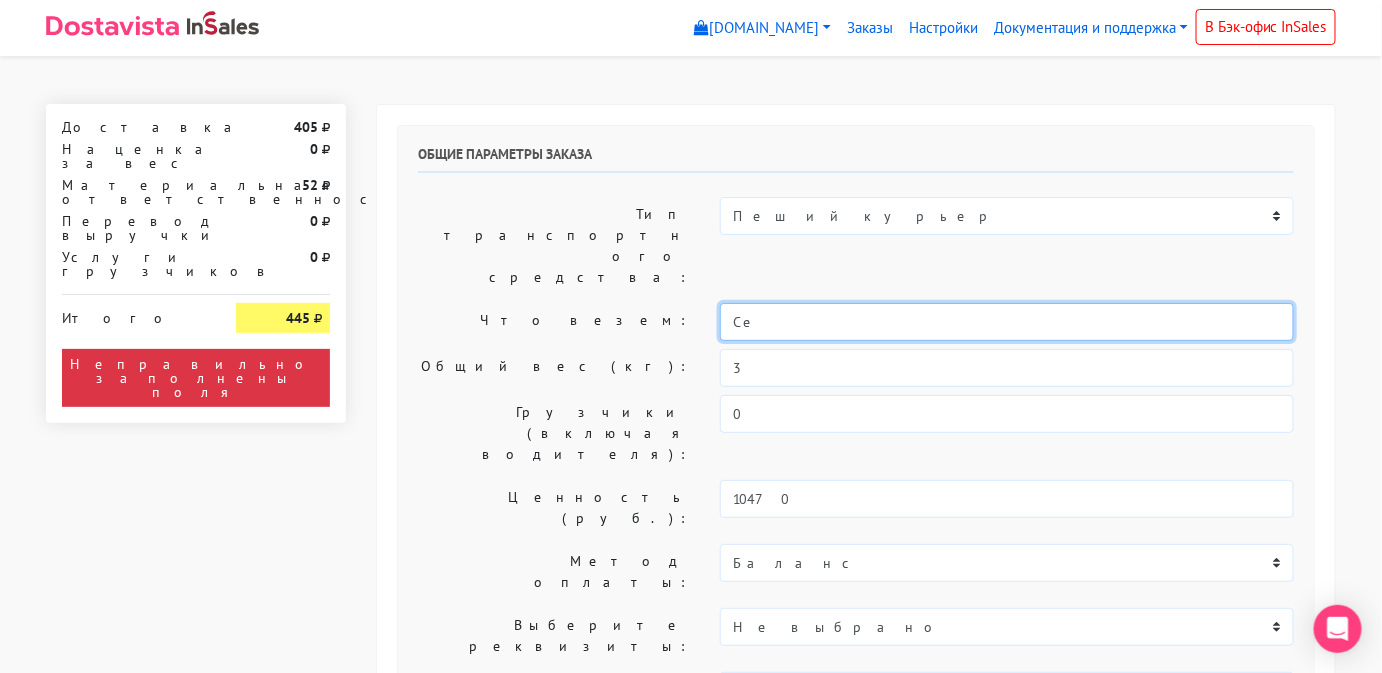 type on "С" 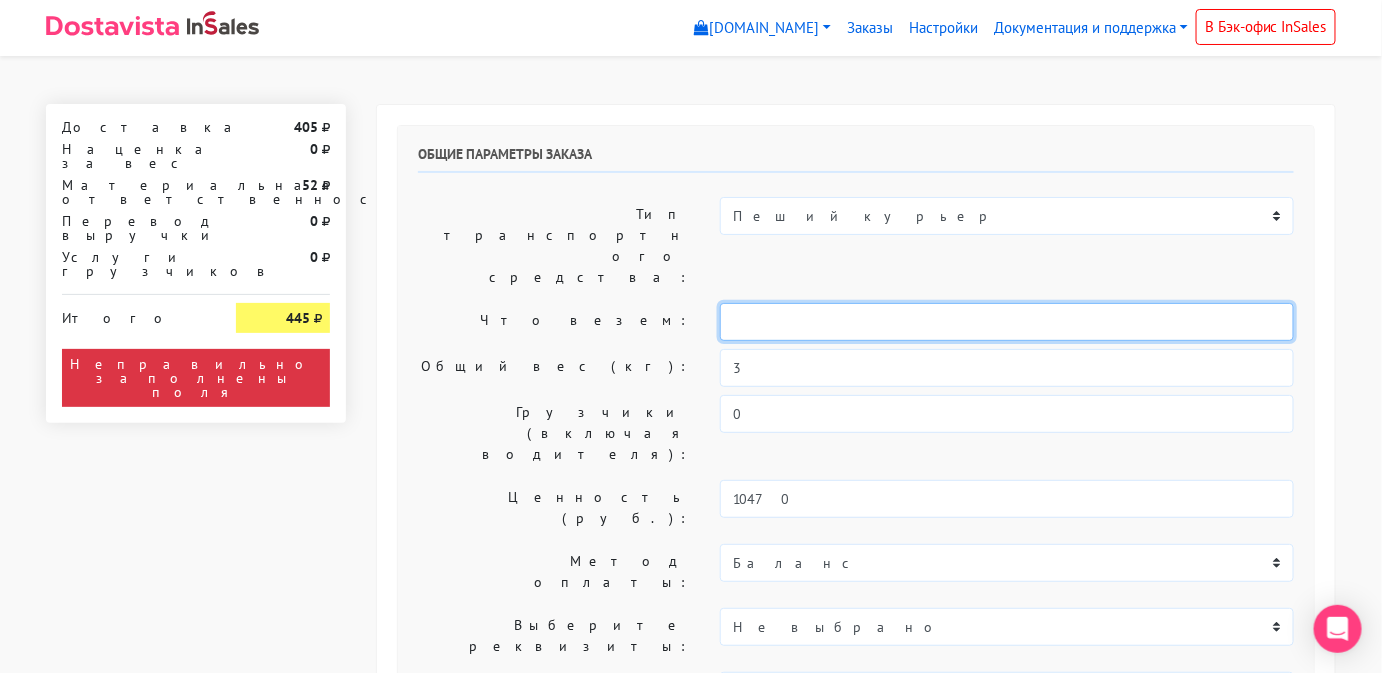 type on "[PERSON_NAME]" 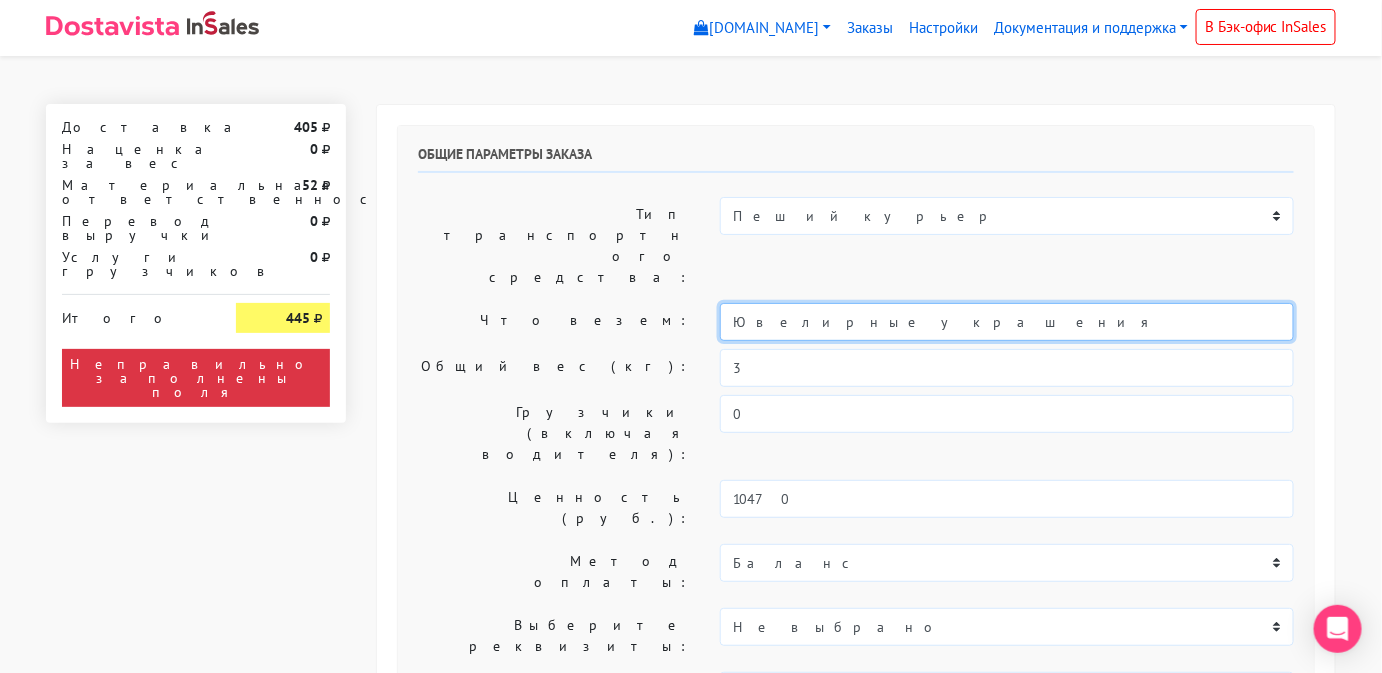 type on "Ювелирные украшения" 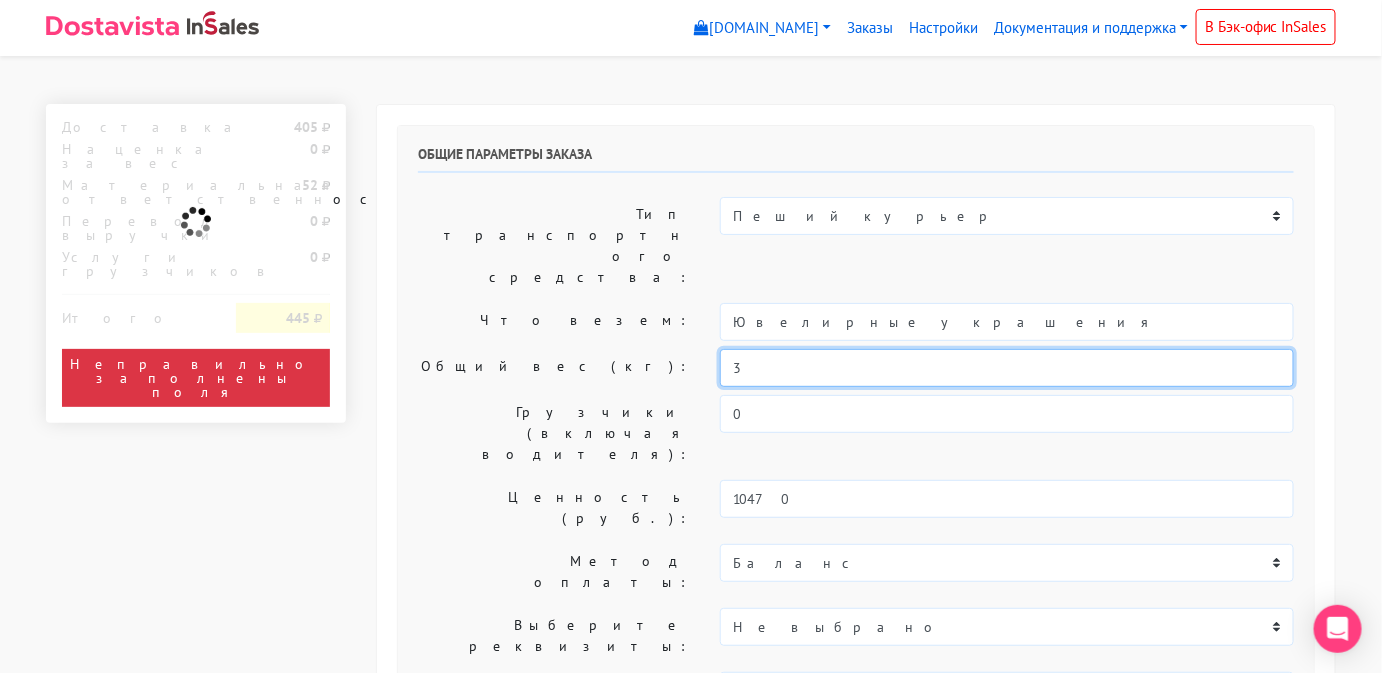 click on "3" at bounding box center (1007, 368) 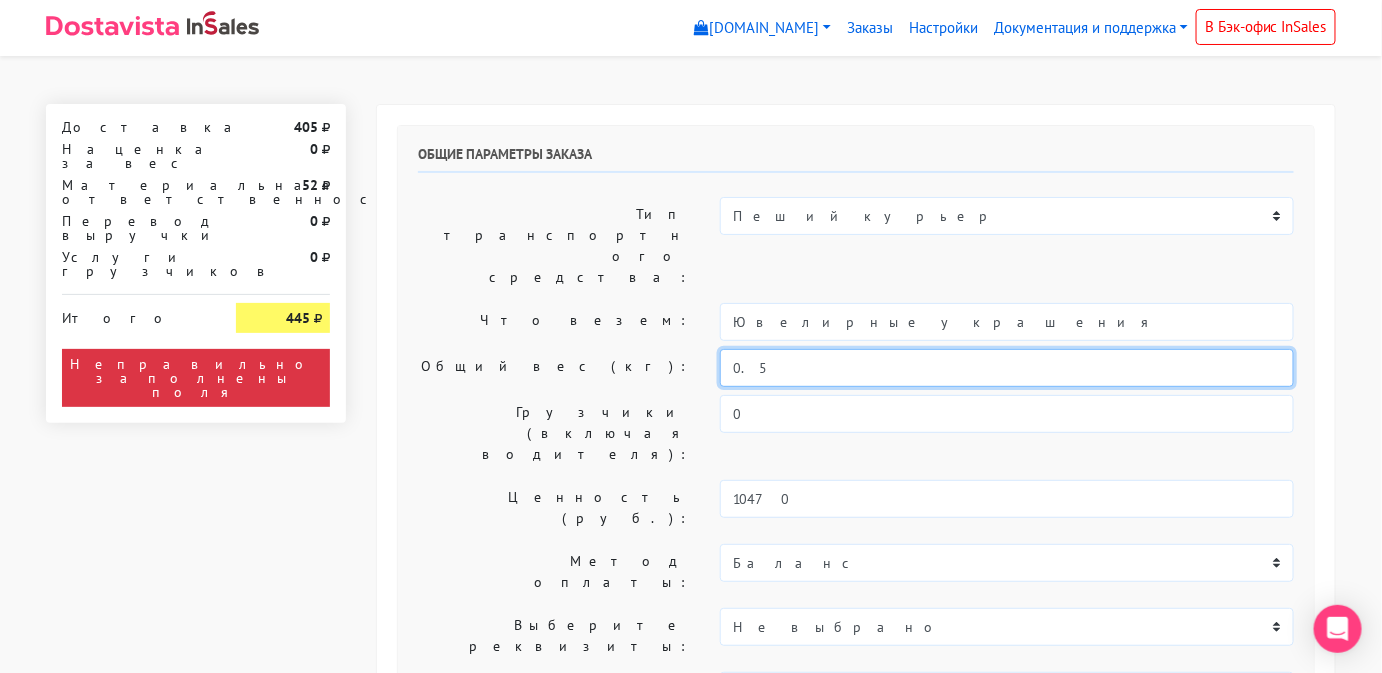 type on "0.5" 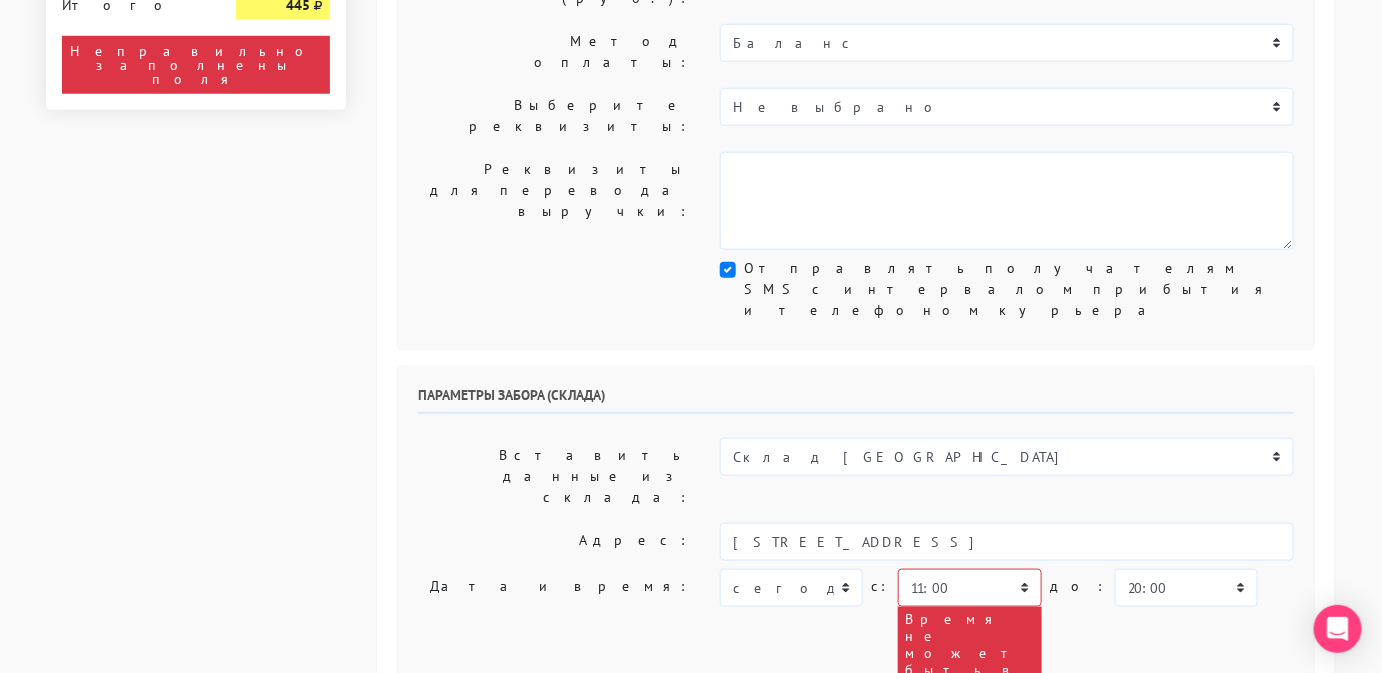 scroll, scrollTop: 522, scrollLeft: 0, axis: vertical 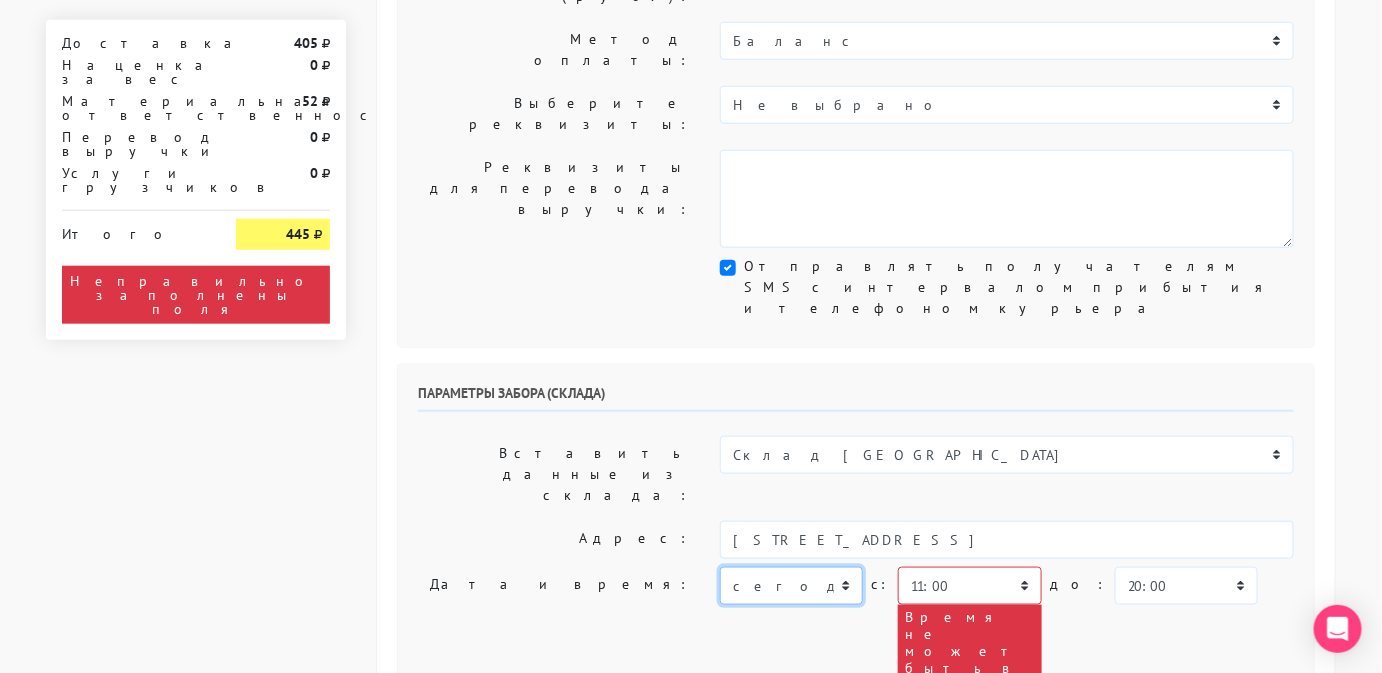 click on "[DATE]
[DATE]
[DATE]
[DATE]
[DATE]
[DATE]
[DATE]
[DATE]
[DATE]" at bounding box center (791, 586) 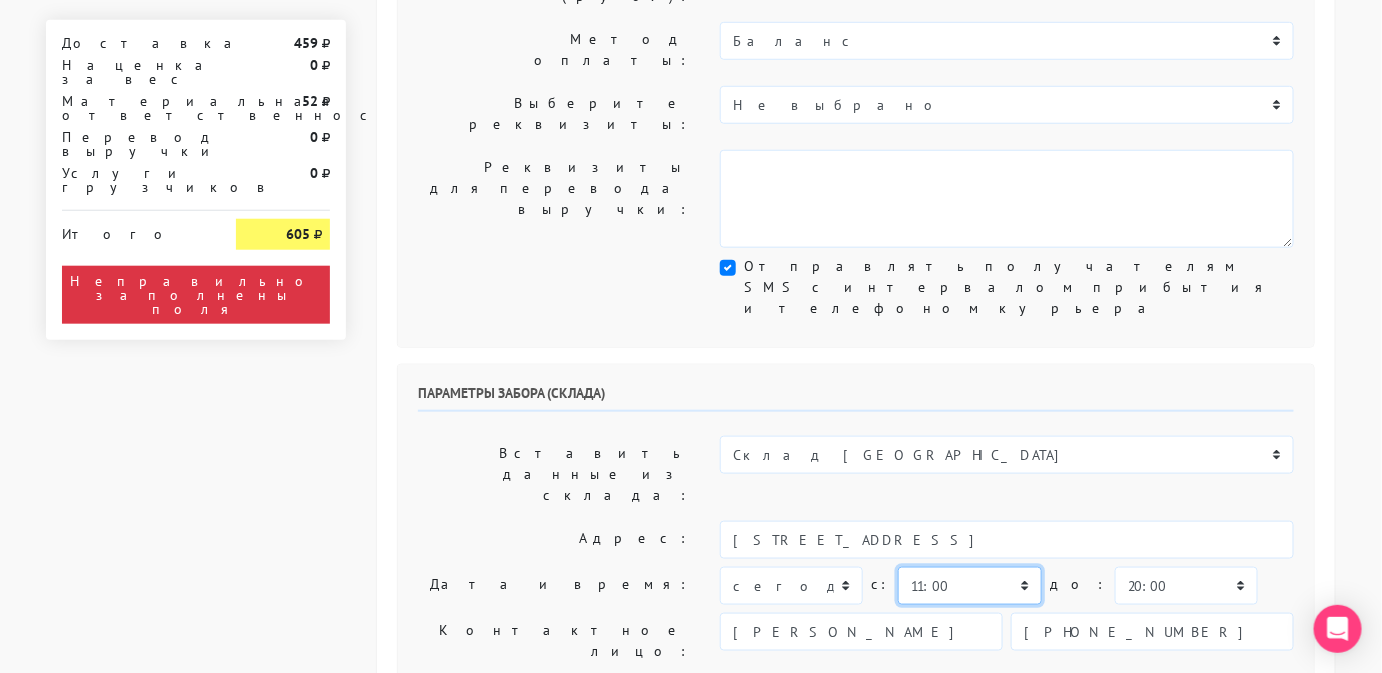 click on "00:00
00:30
01:00
01:30
02:00
02:30
03:00
03:30
04:00 04:30 05:00 05:30 06:00 06:30 07:00 07:30 08:00" at bounding box center (969, 586) 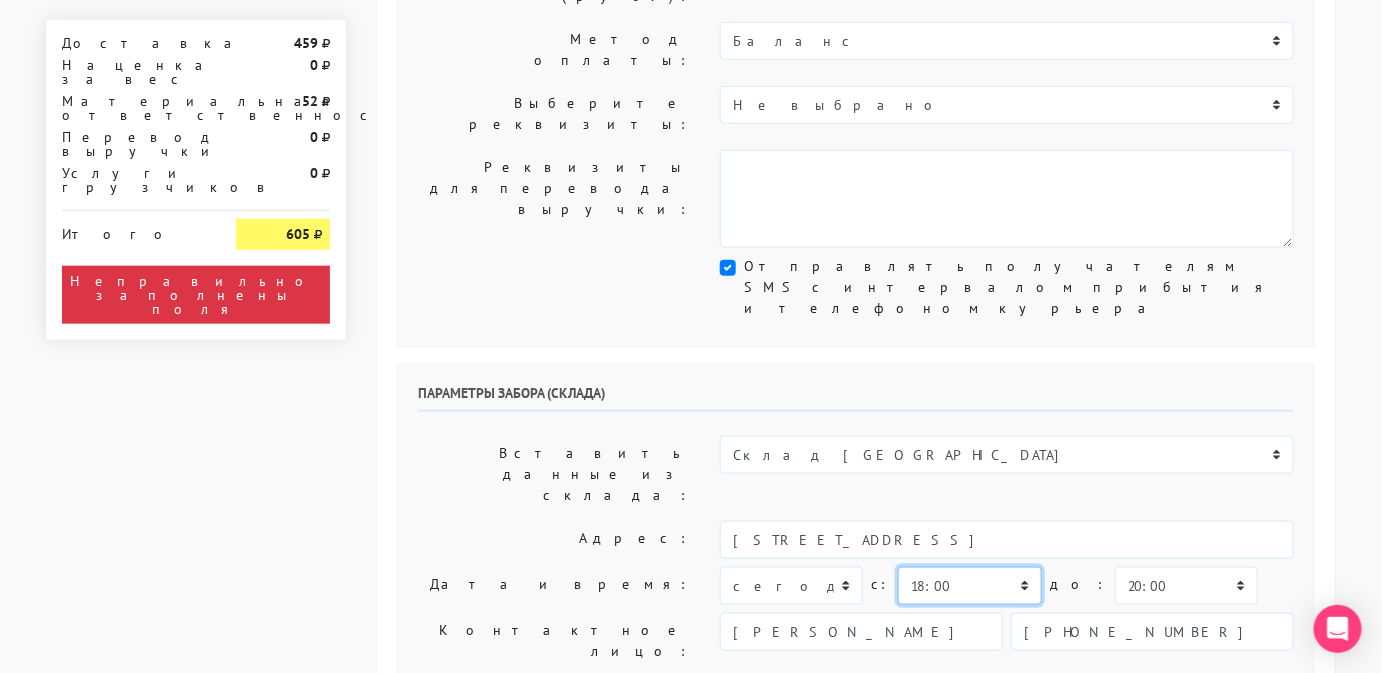 click on "00:00
00:30
01:00
01:30
02:00
02:30
03:00
03:30
04:00 04:30 05:00 05:30 06:00 06:30 07:00 07:30 08:00" at bounding box center [969, 586] 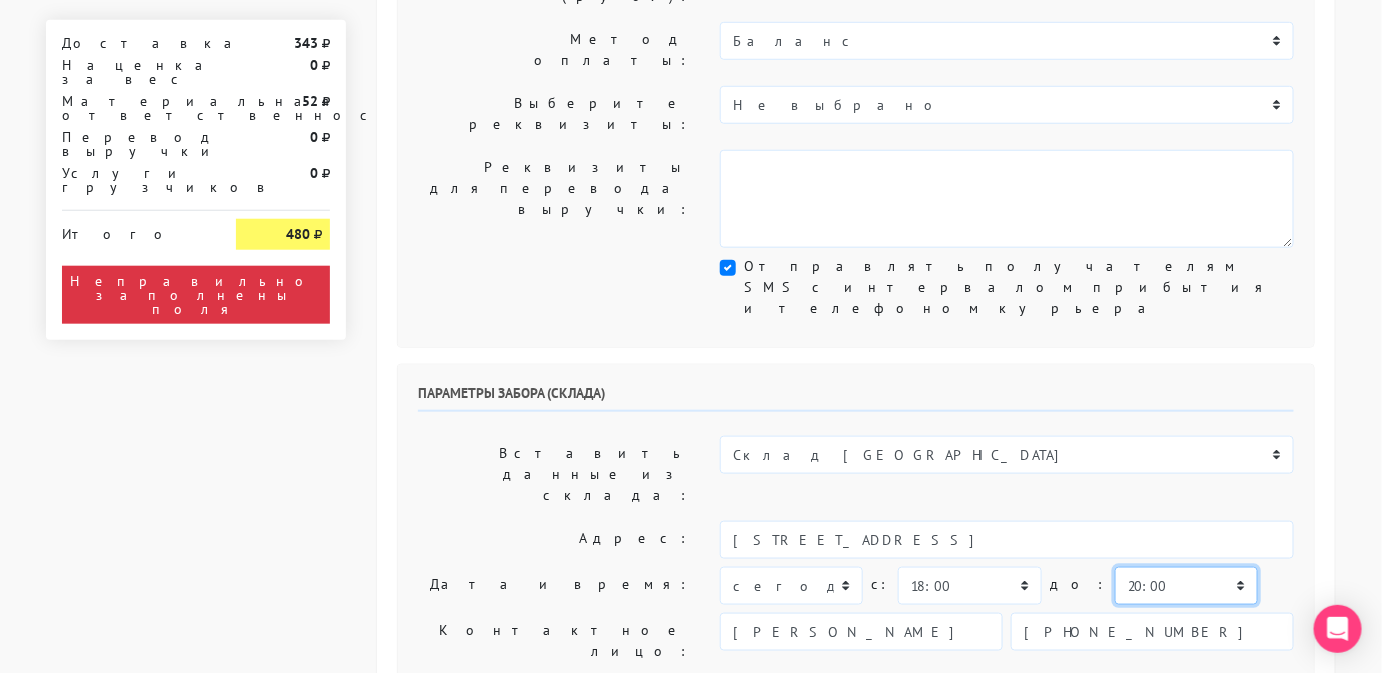 click on "00:00
00:30
01:00
01:30
02:00
02:30
03:00
03:30
04:00 04:30 05:00 05:30 06:00 06:30 07:00 07:30 08:00" at bounding box center (1186, 586) 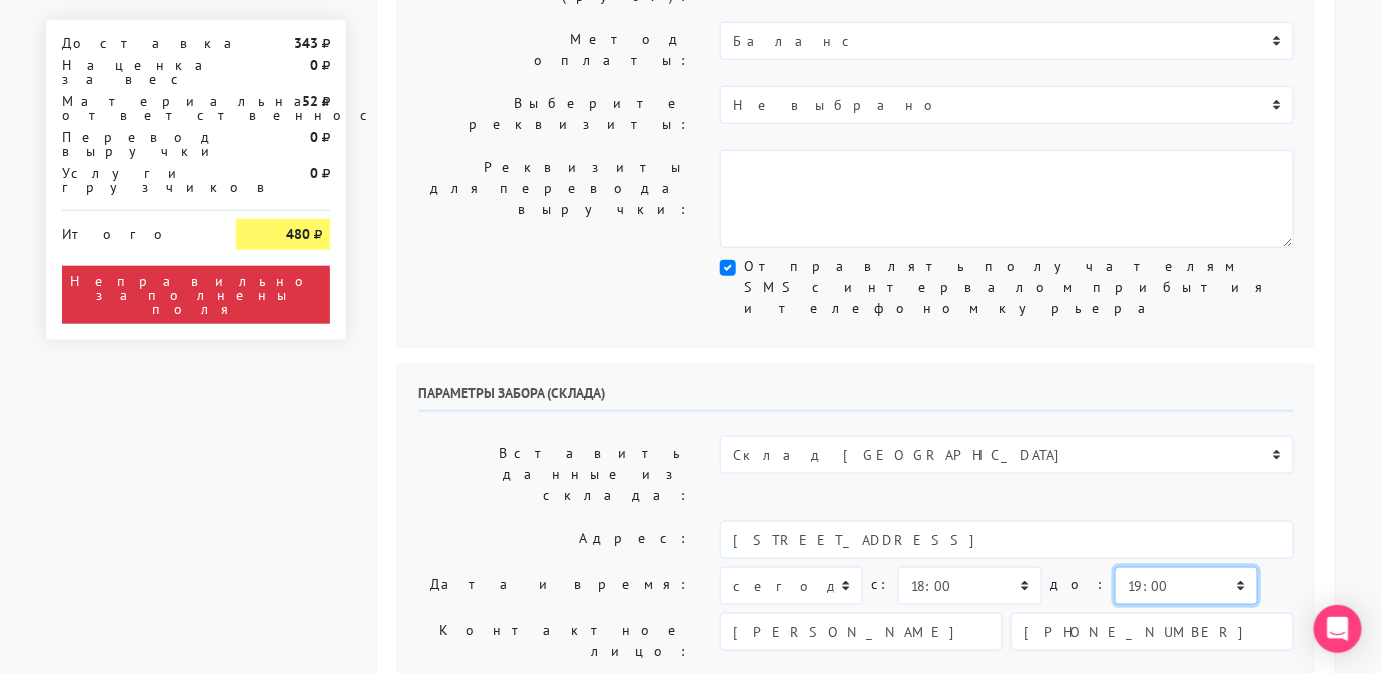 click on "00:00
00:30
01:00
01:30
02:00
02:30
03:00
03:30
04:00 04:30 05:00 05:30 06:00 06:30 07:00 07:30 08:00" at bounding box center (1186, 586) 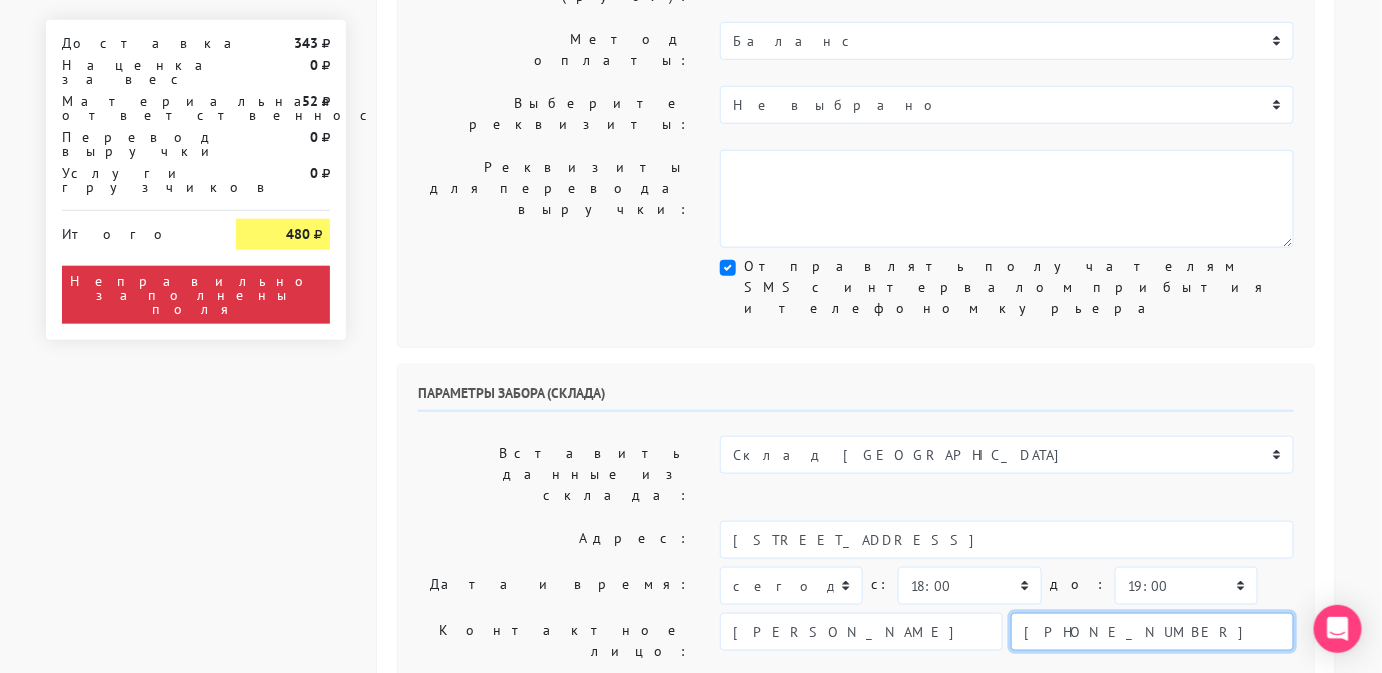 click on "[PHONE_NUMBER]" at bounding box center [1152, 632] 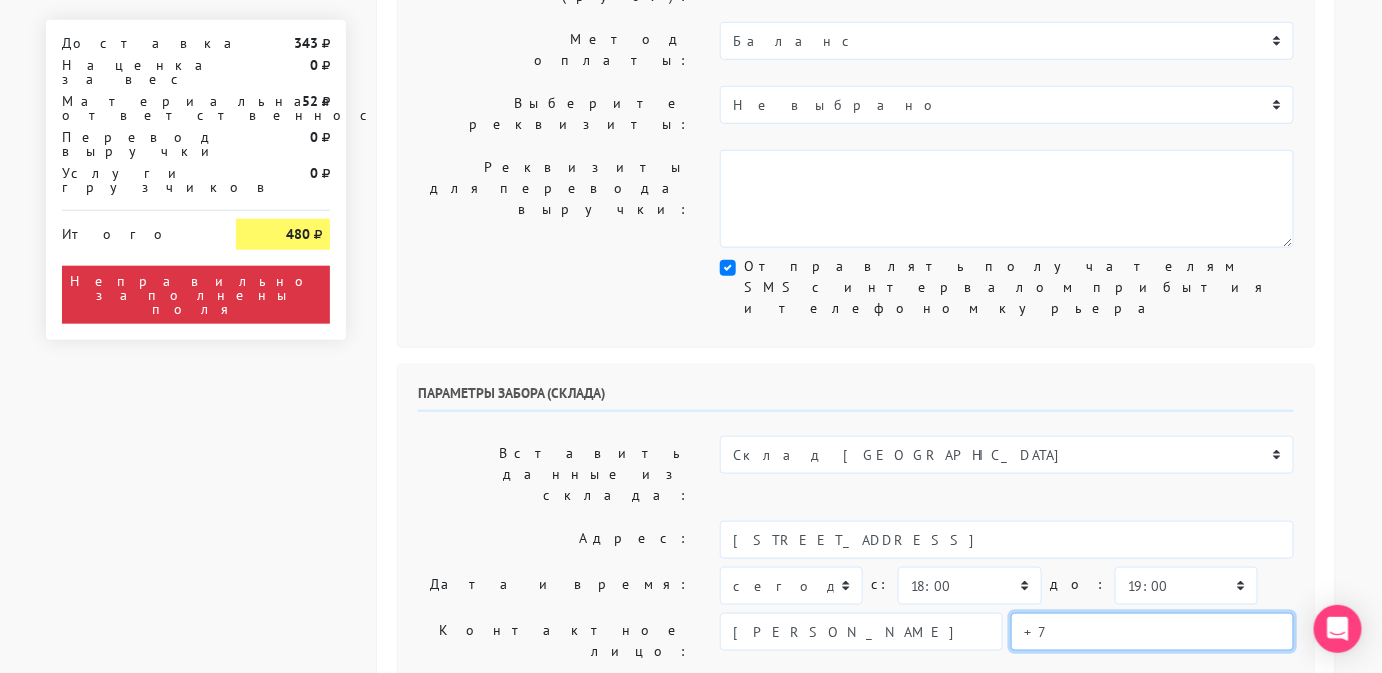type on "+" 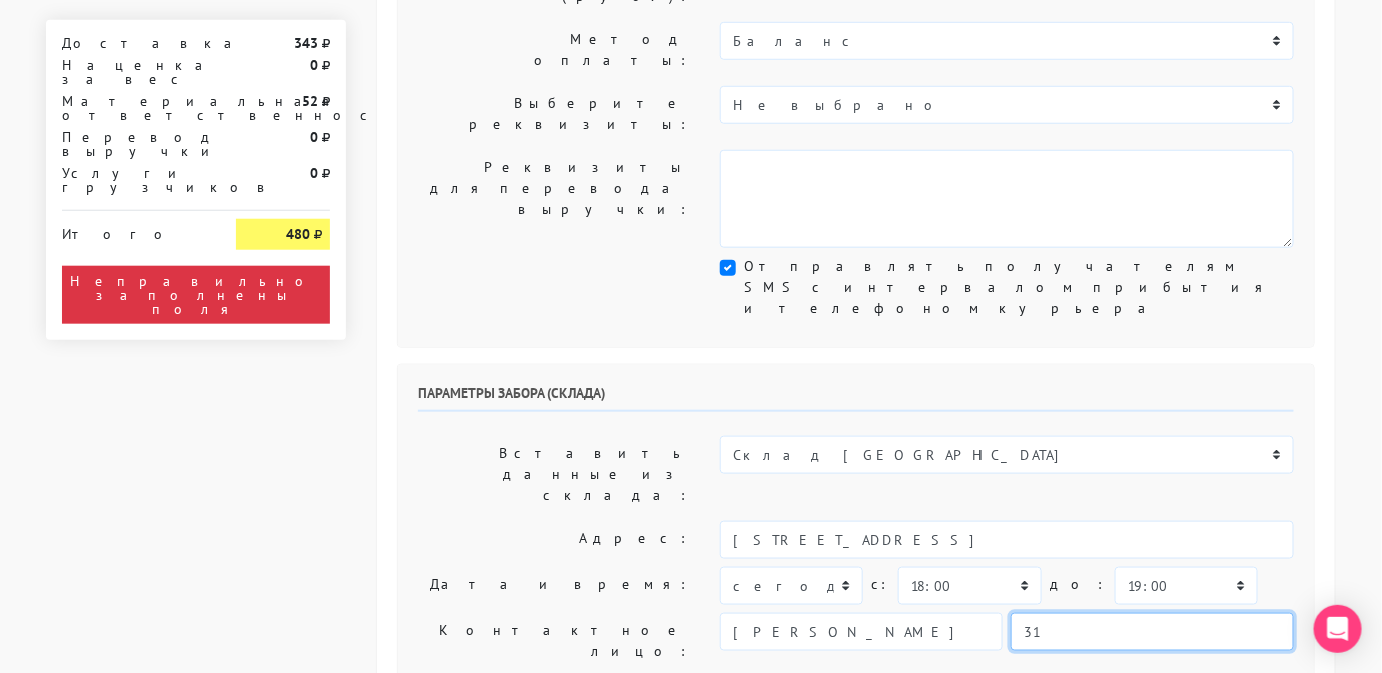 type on "9234443831" 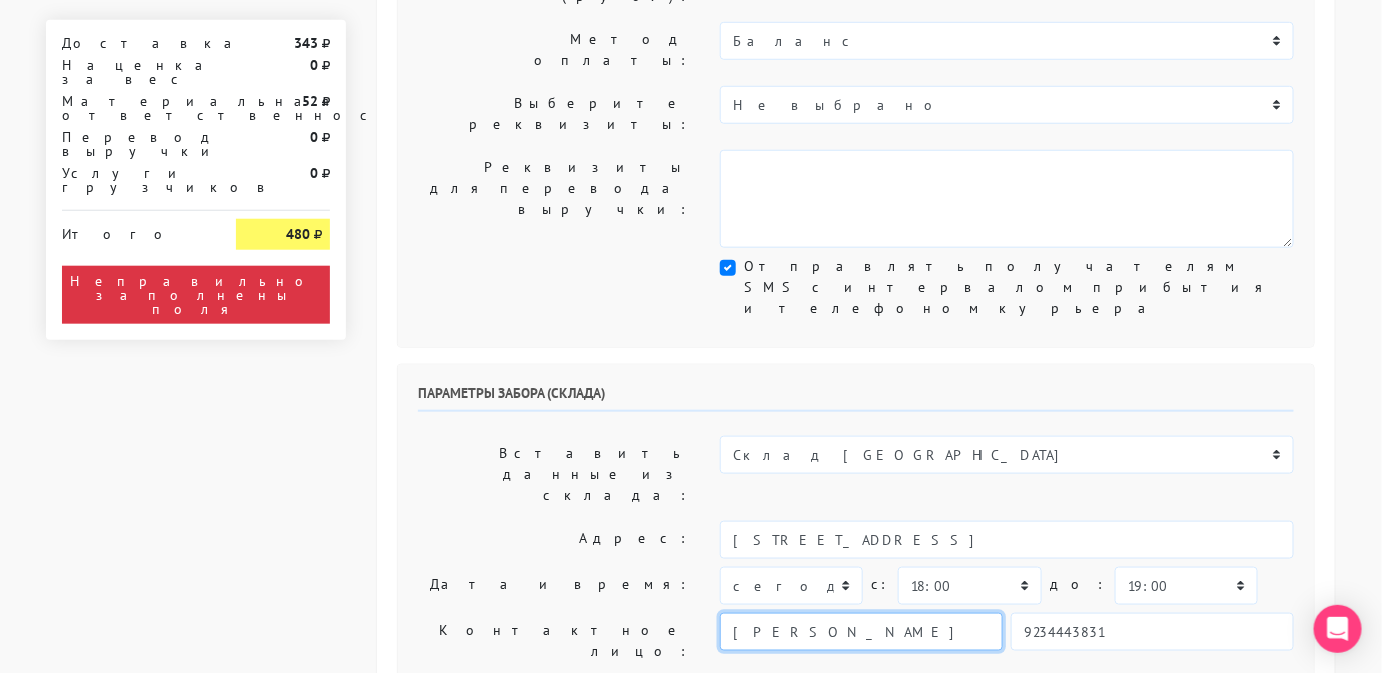 click on "[PERSON_NAME]" at bounding box center (861, 632) 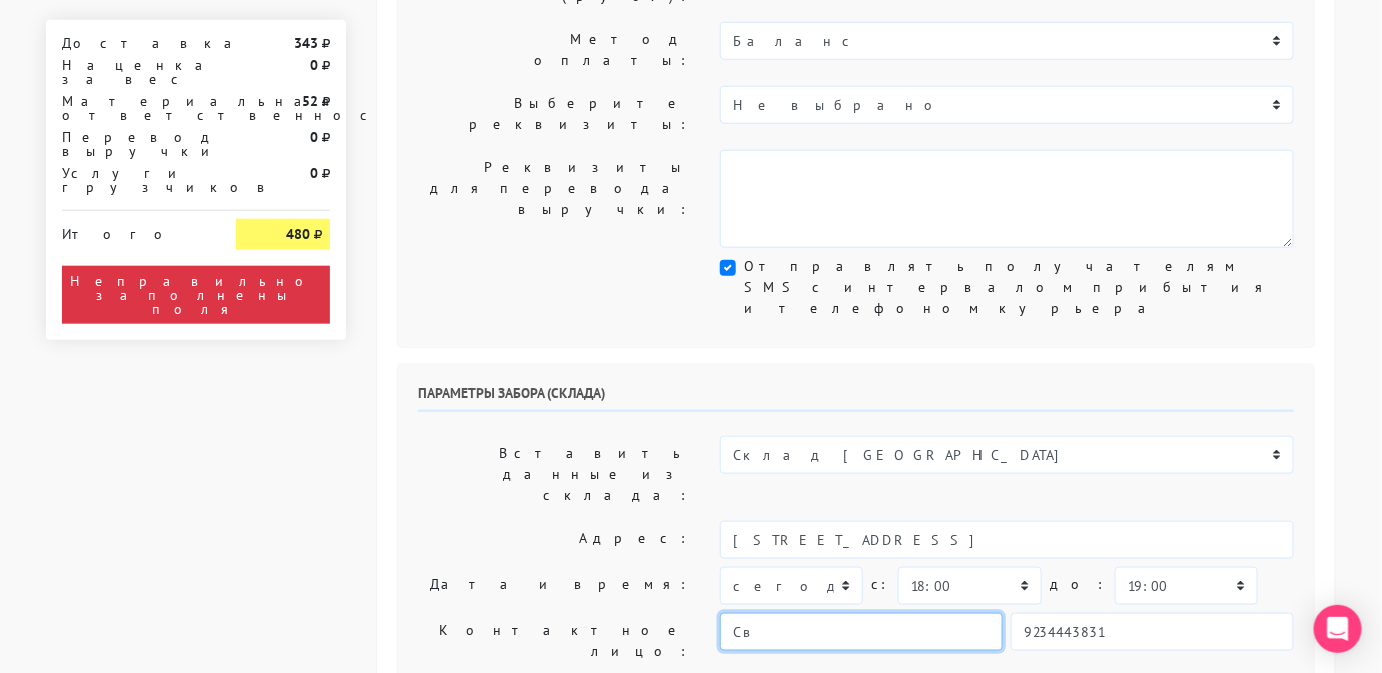 type on "С" 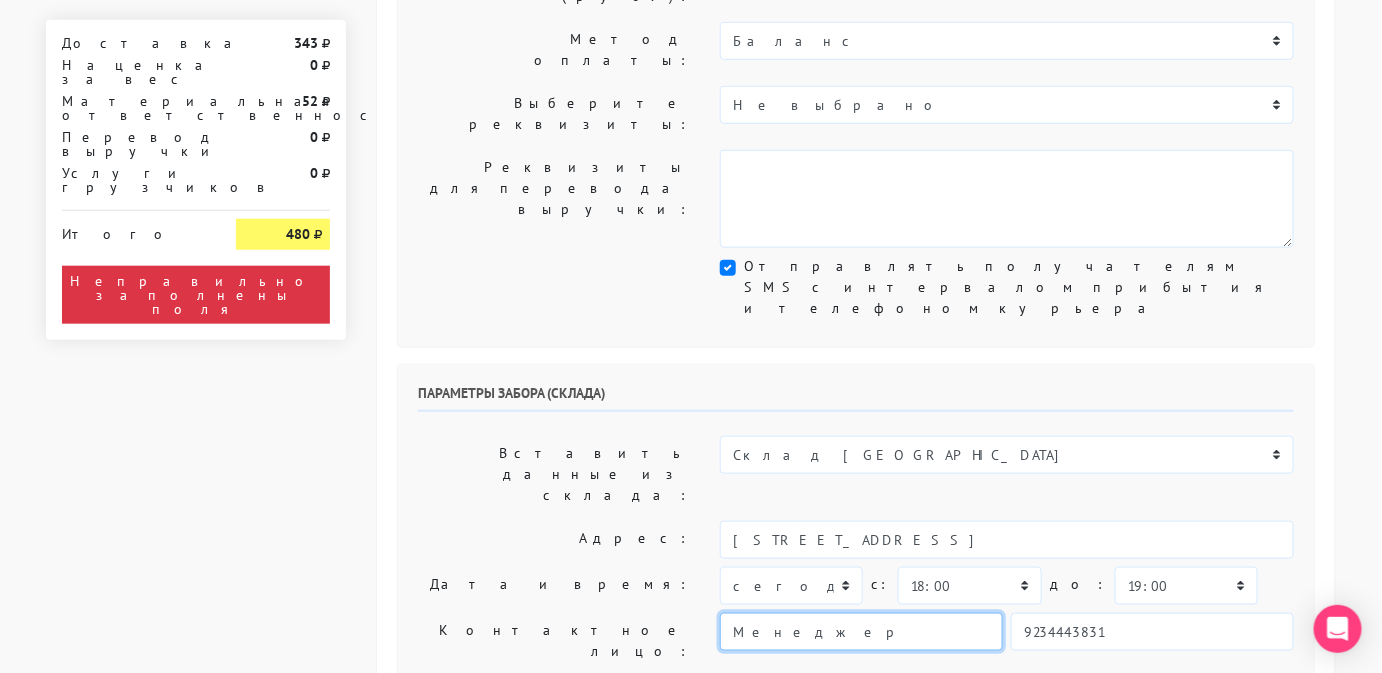 type on "Менеджер" 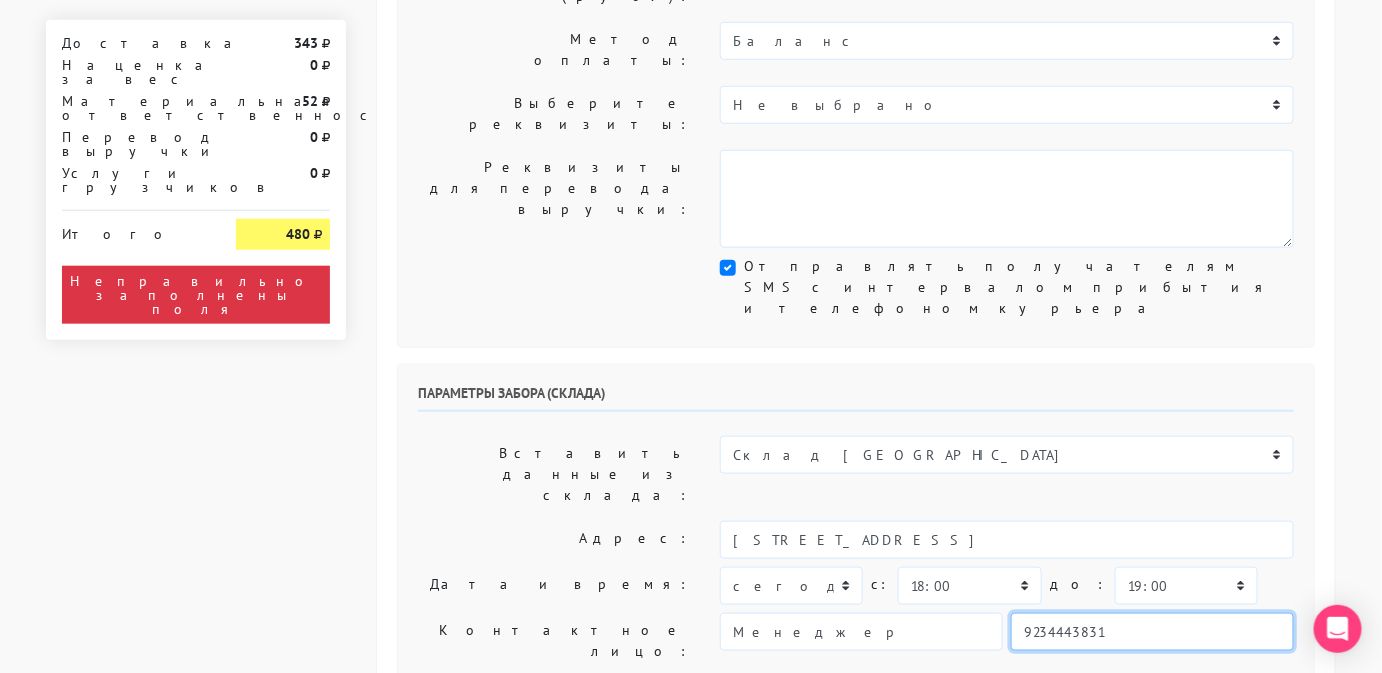 click on "9234443831" at bounding box center (1152, 632) 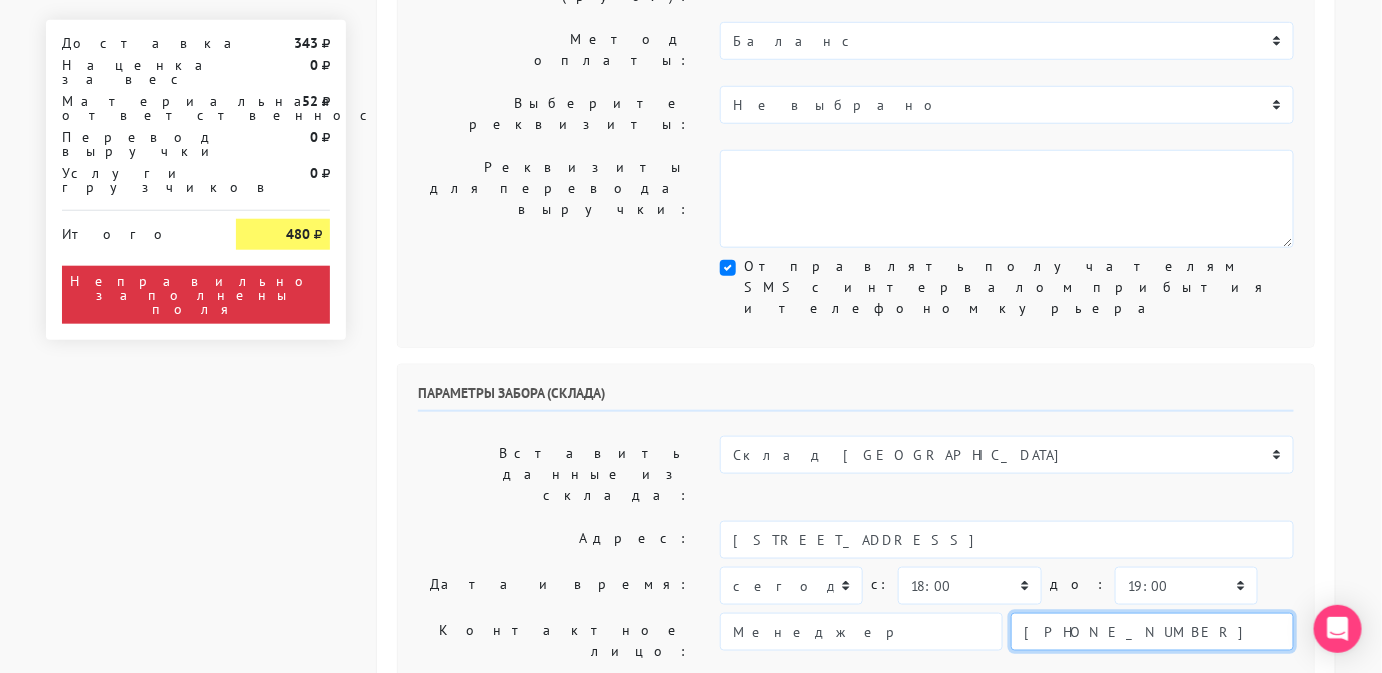 type on "[PHONE_NUMBER]" 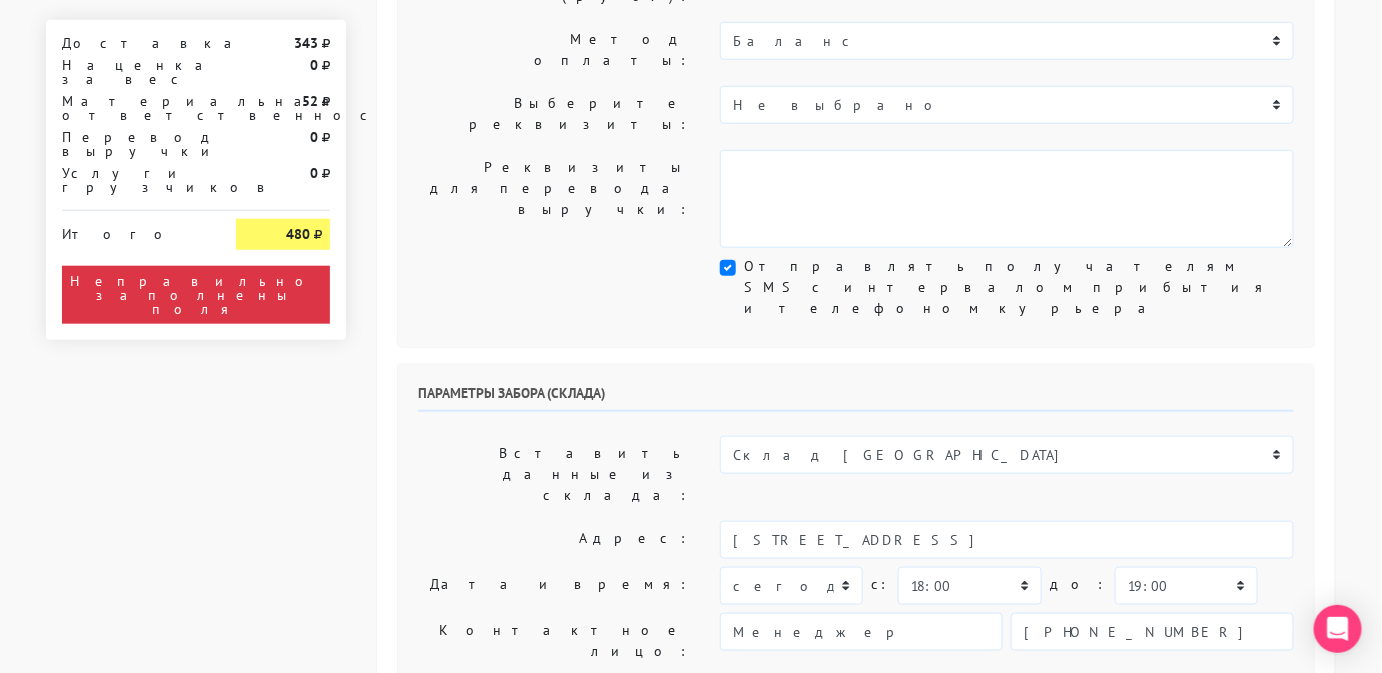 click on "Работаем с 11 утра, забрать раньше нельзя." at bounding box center (1007, 790) 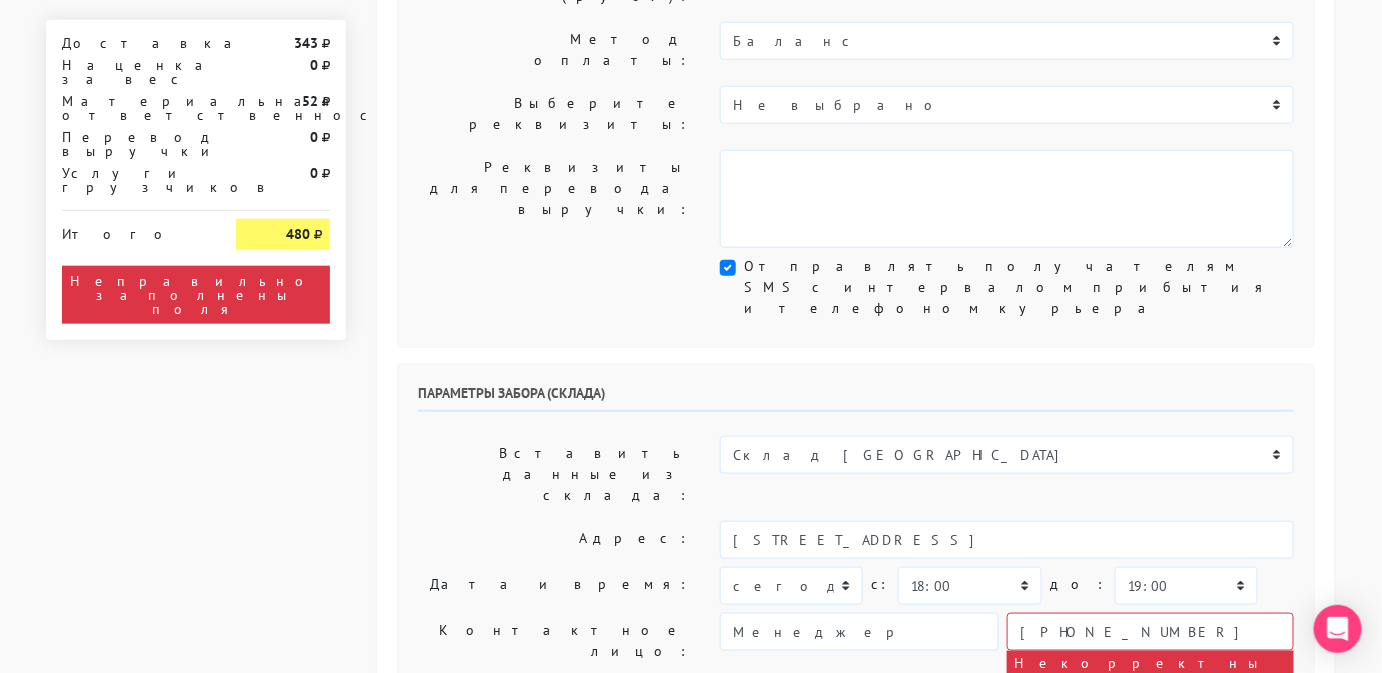 type on "Работаем с 11 утра, забрать раньше нельзя. Магазина SBLESKOM." 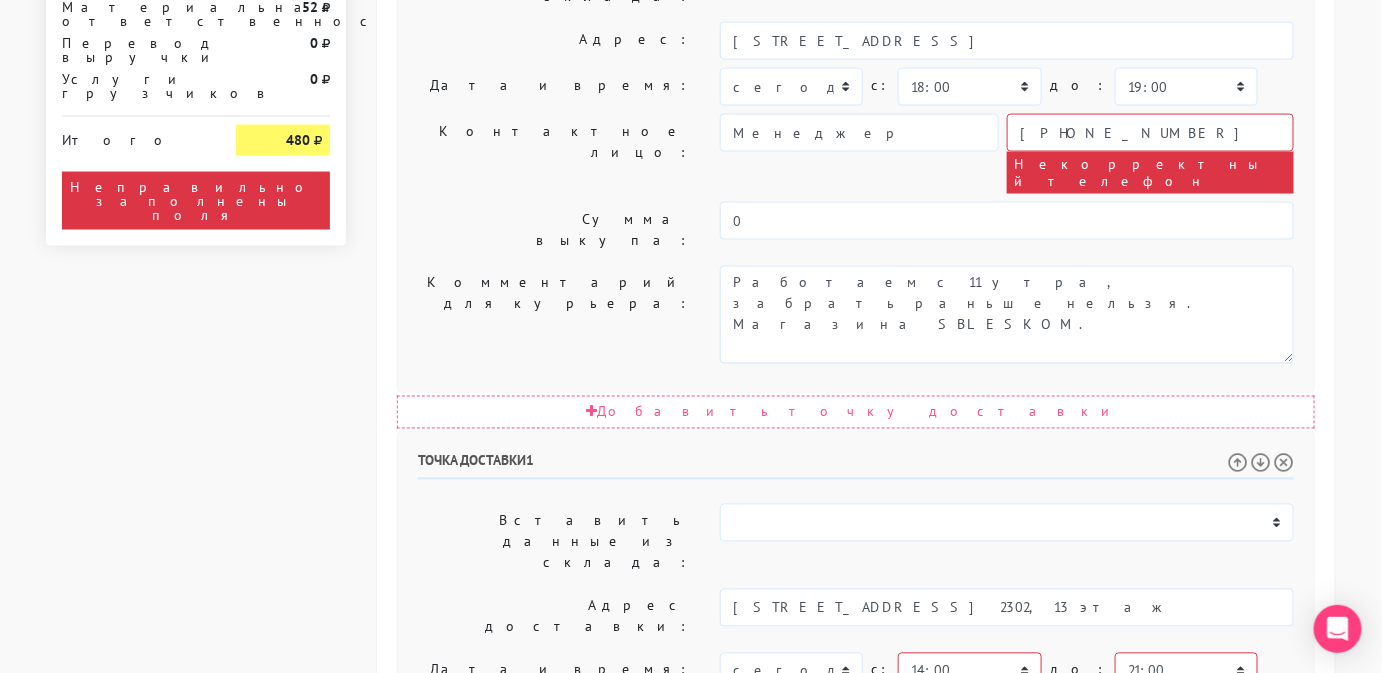 scroll, scrollTop: 1026, scrollLeft: 0, axis: vertical 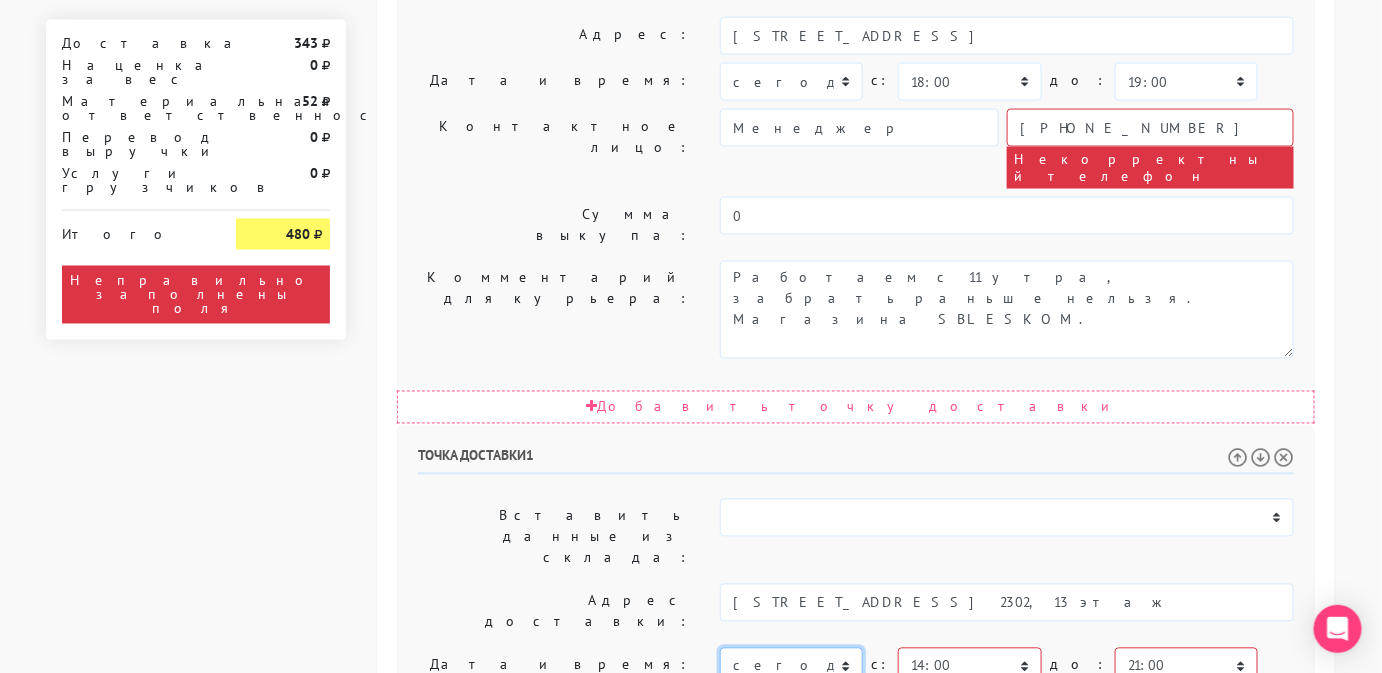 click on "[DATE]
[DATE]
[DATE]
[DATE]
[DATE]
[DATE]
[DATE]
[DATE] [DATE] [DATE] [DATE] [DATE]" at bounding box center (791, 667) 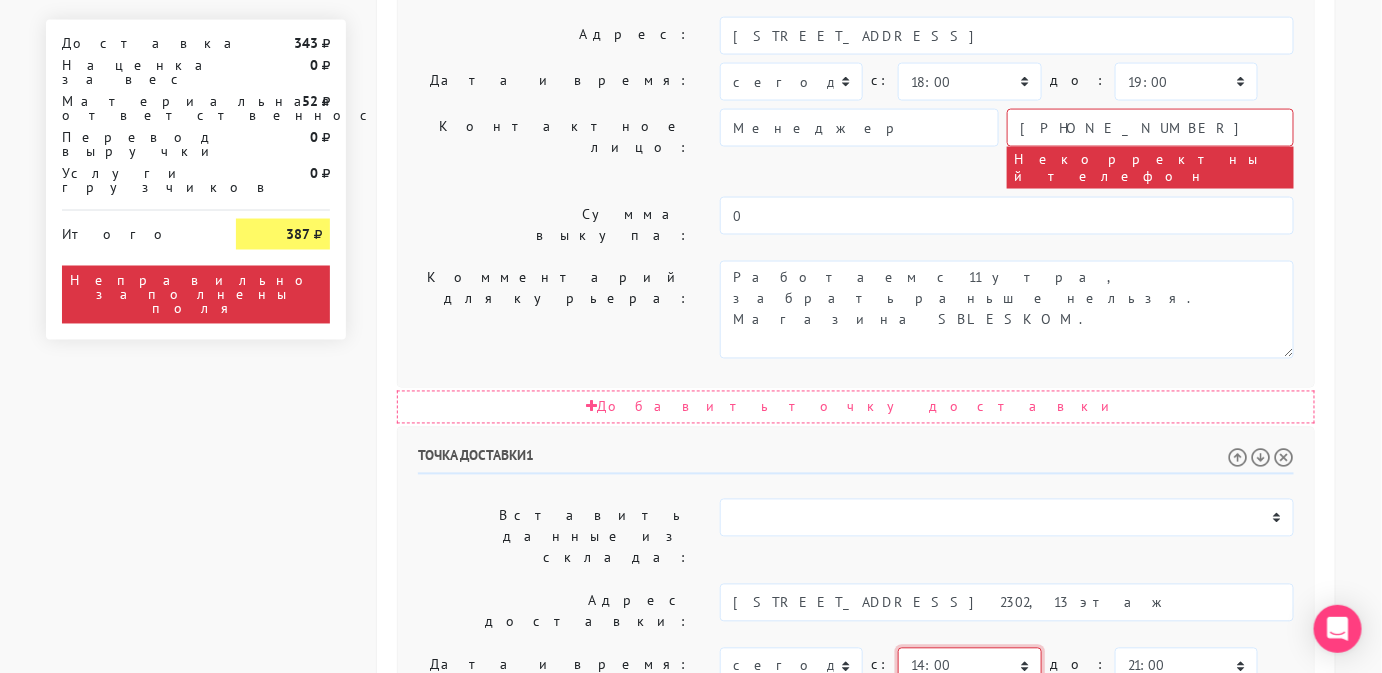click on "00:00
00:30
01:00
01:30
02:00
02:30
03:00
03:30 04:00 04:30 05:00 05:30 06:00 06:30 07:00 07:30 08:00 08:30 09:00" at bounding box center (969, 667) 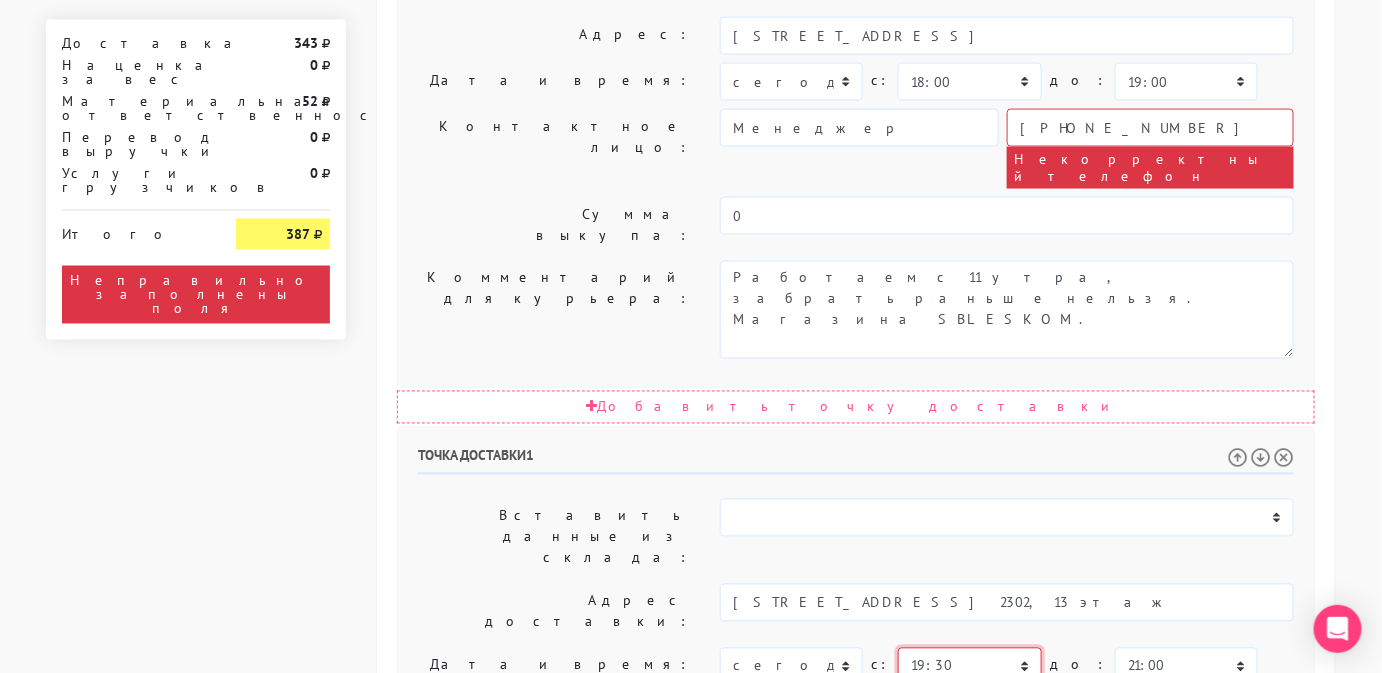 click on "00:00
00:30
01:00
01:30
02:00
02:30
03:00
03:30 04:00 04:30 05:00 05:30 06:00 06:30 07:00 07:30 08:00 08:30 09:00" at bounding box center (969, 667) 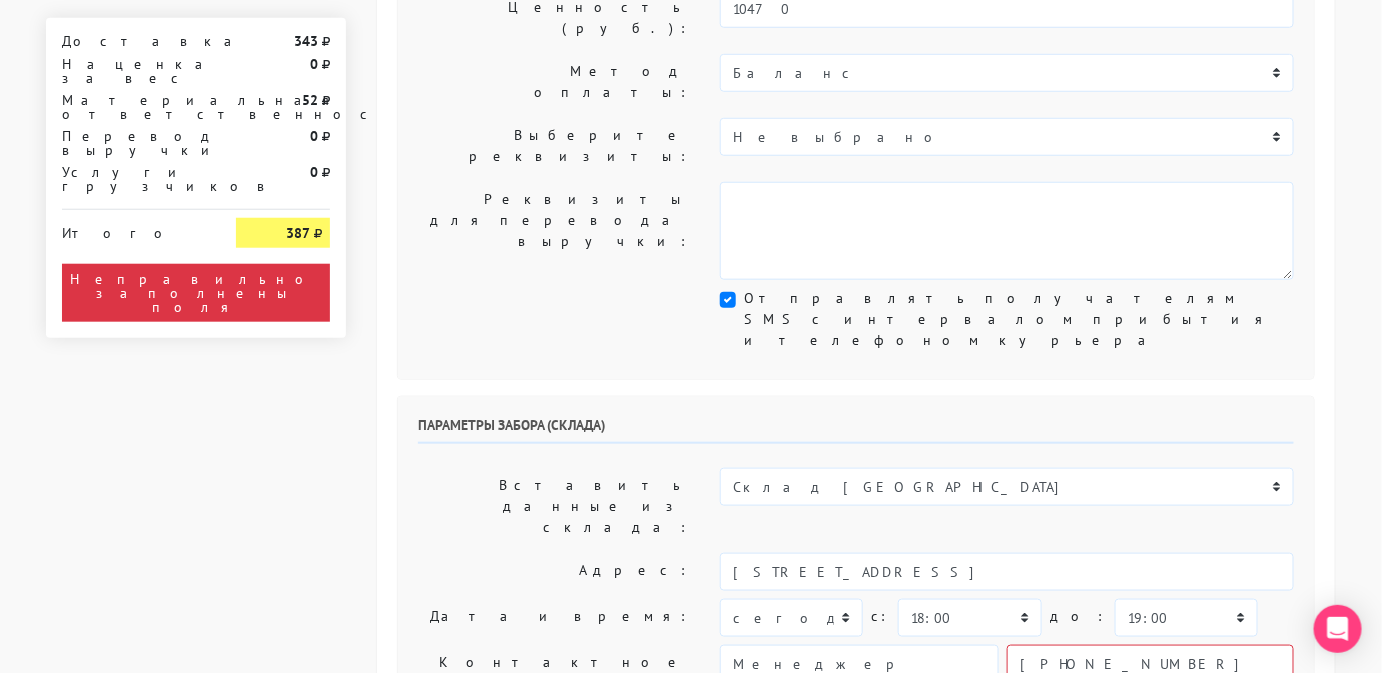 scroll, scrollTop: 491, scrollLeft: 0, axis: vertical 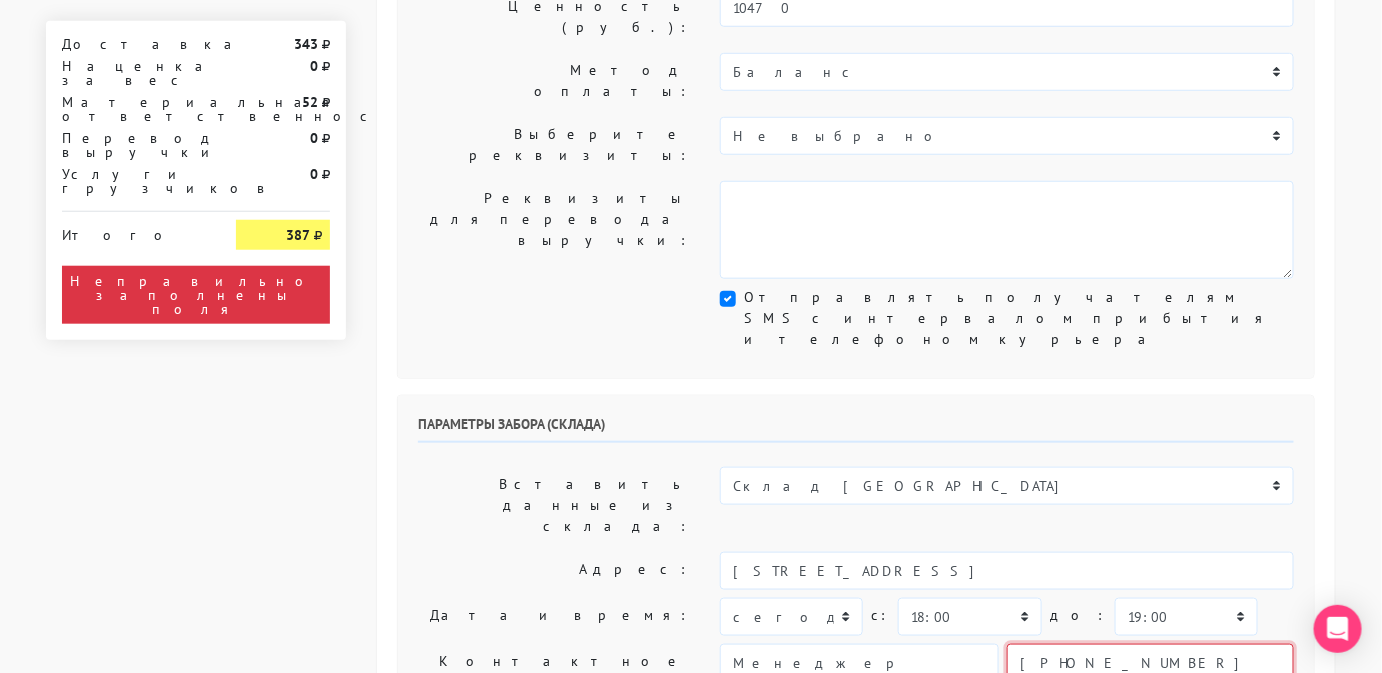click on "[PHONE_NUMBER]" at bounding box center [1150, 663] 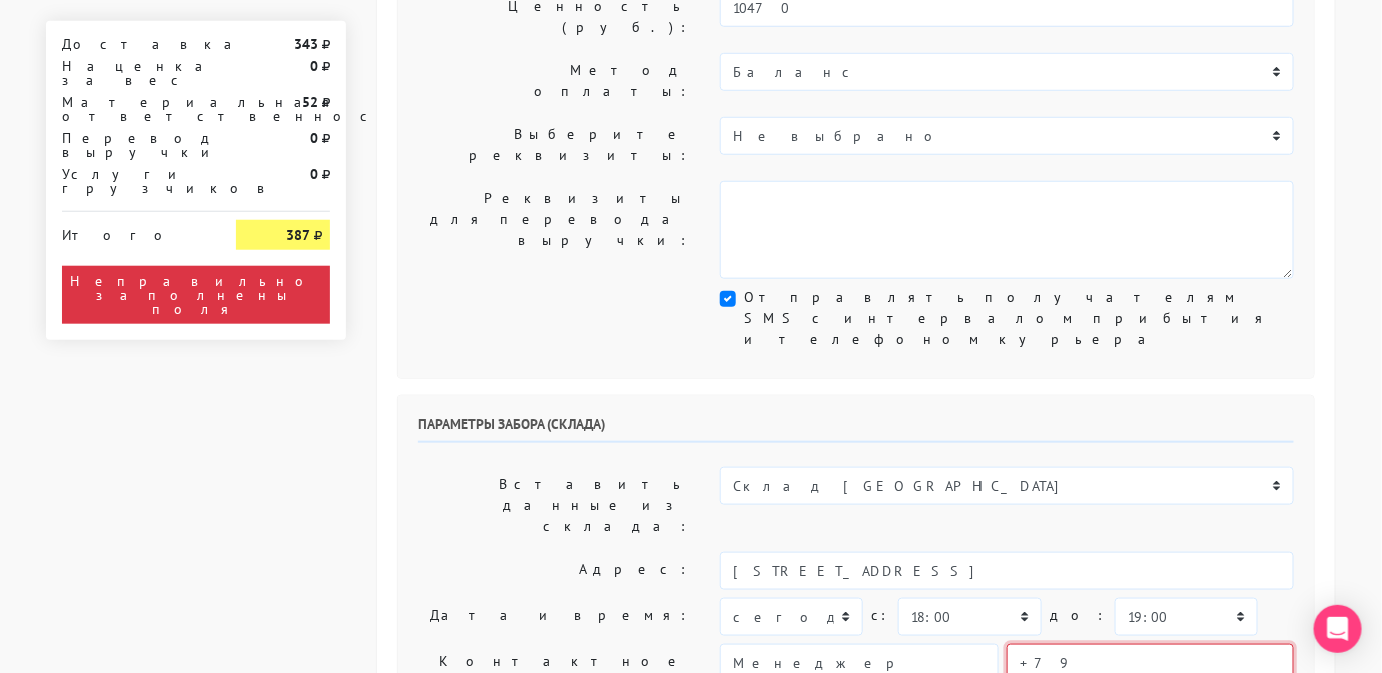 type on "9234443831" 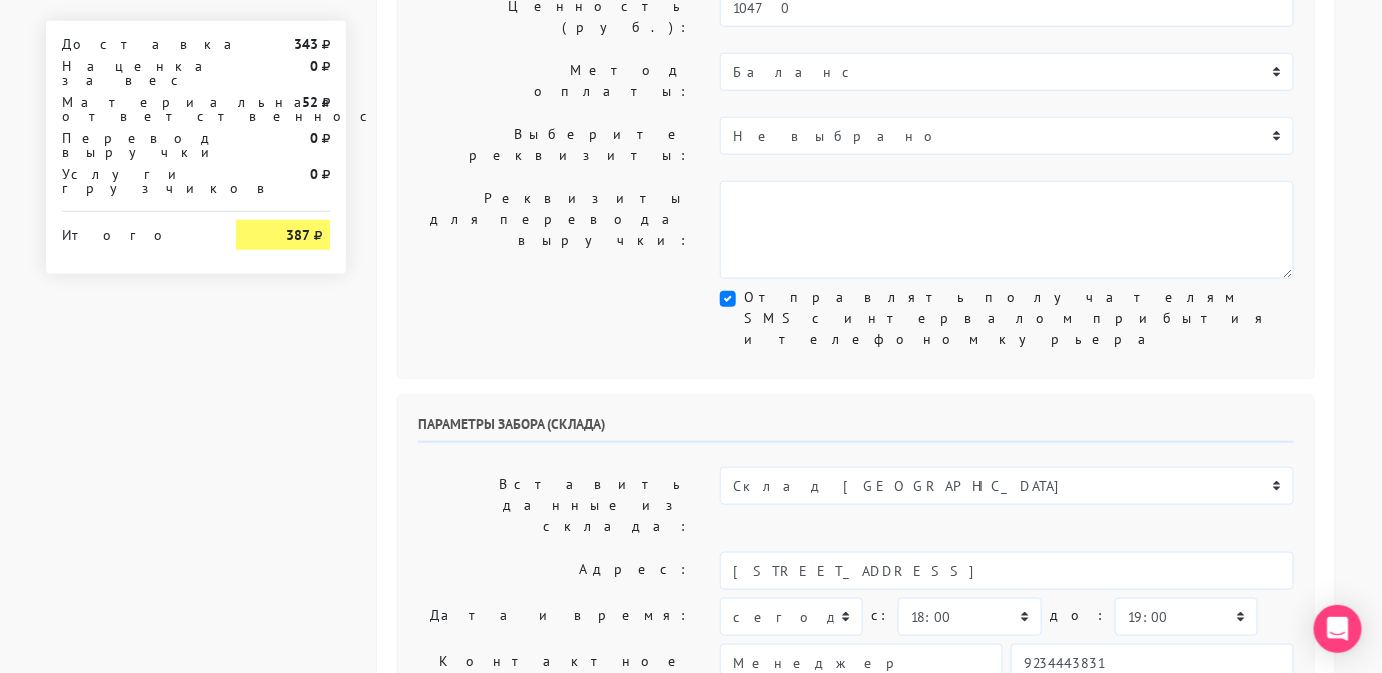 click on "0" at bounding box center [1007, 727] 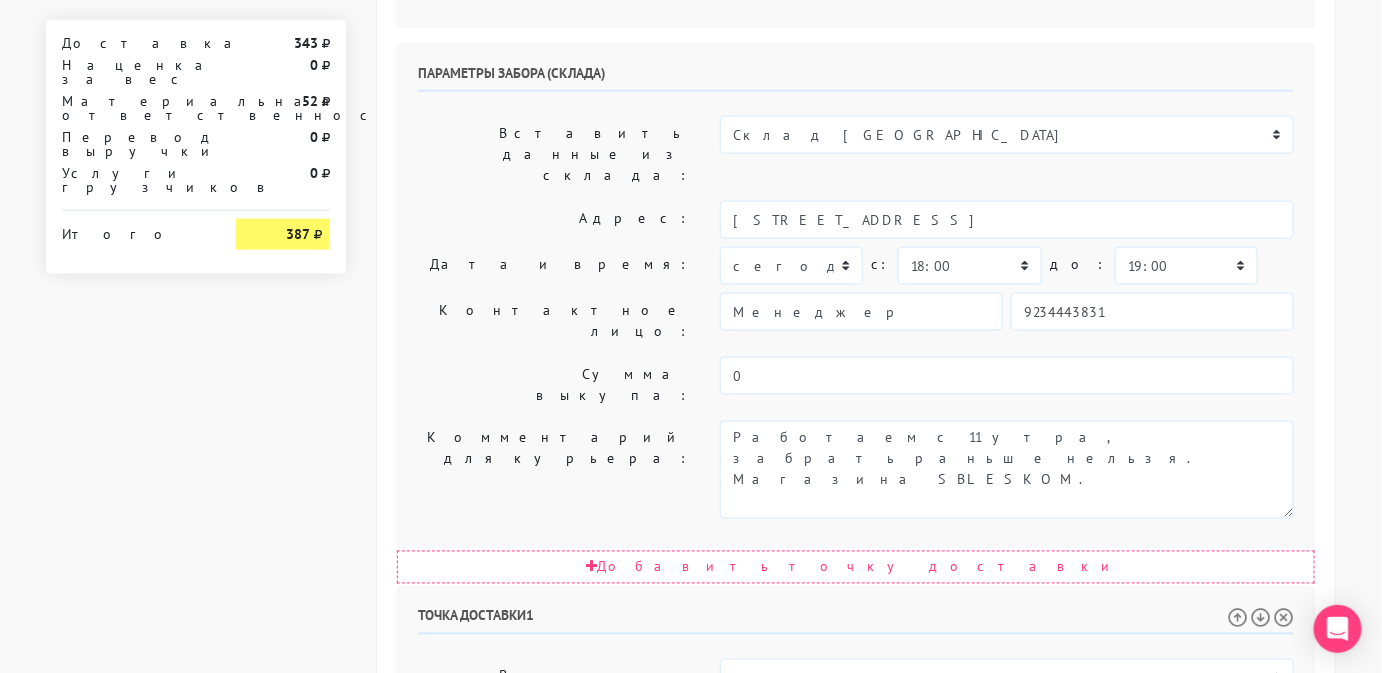click on "Добавить точку доставки" at bounding box center [856, 567] 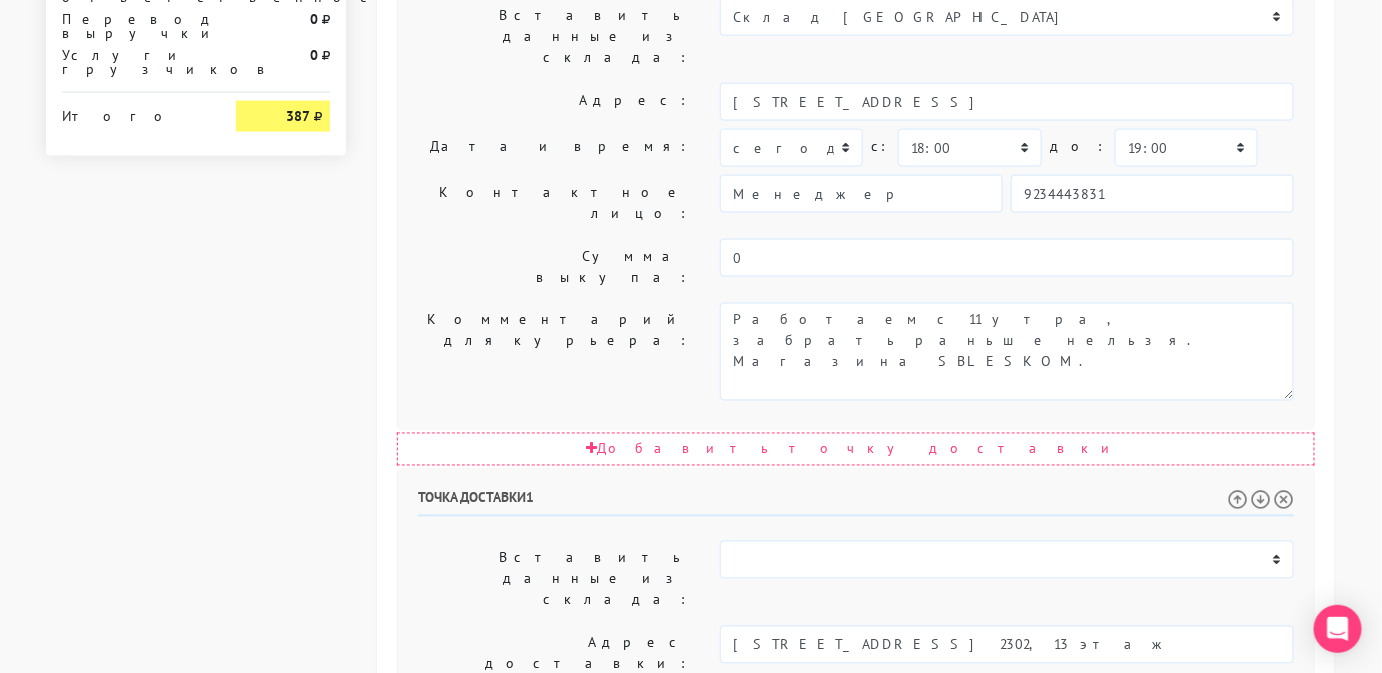 select 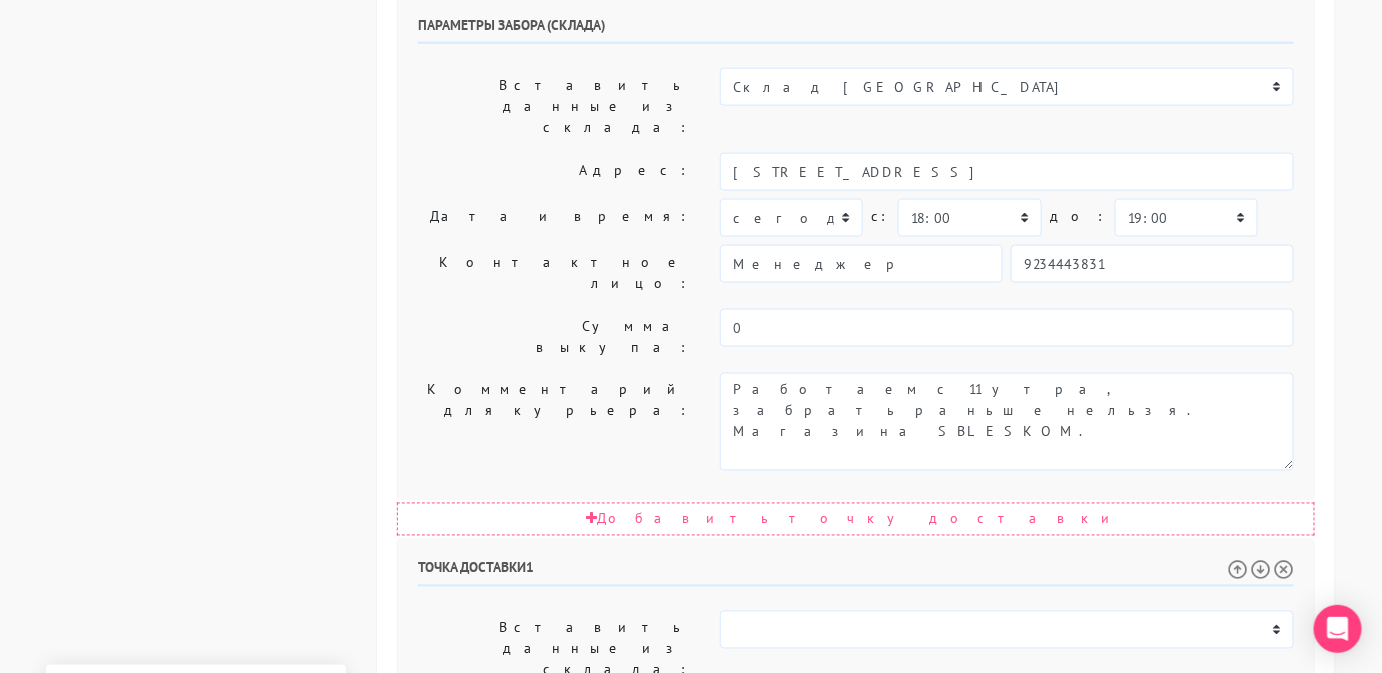 scroll, scrollTop: 890, scrollLeft: 0, axis: vertical 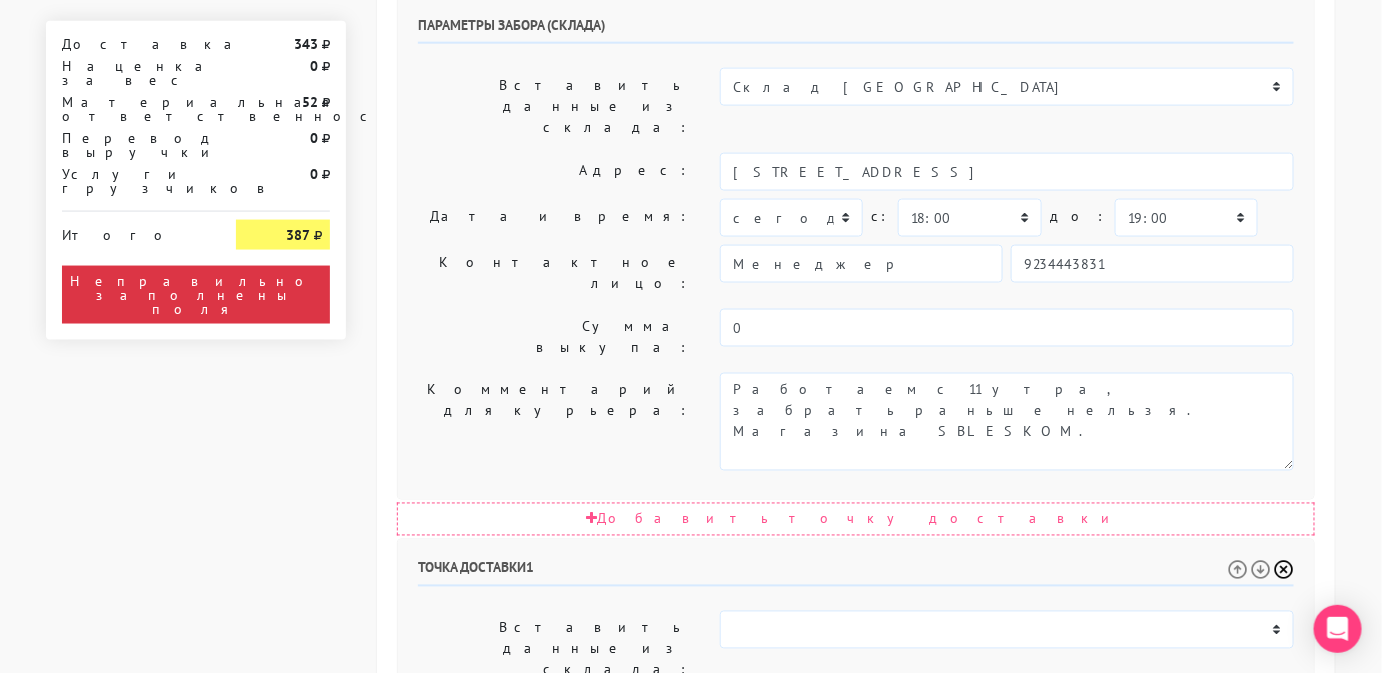 click at bounding box center (1284, 570) 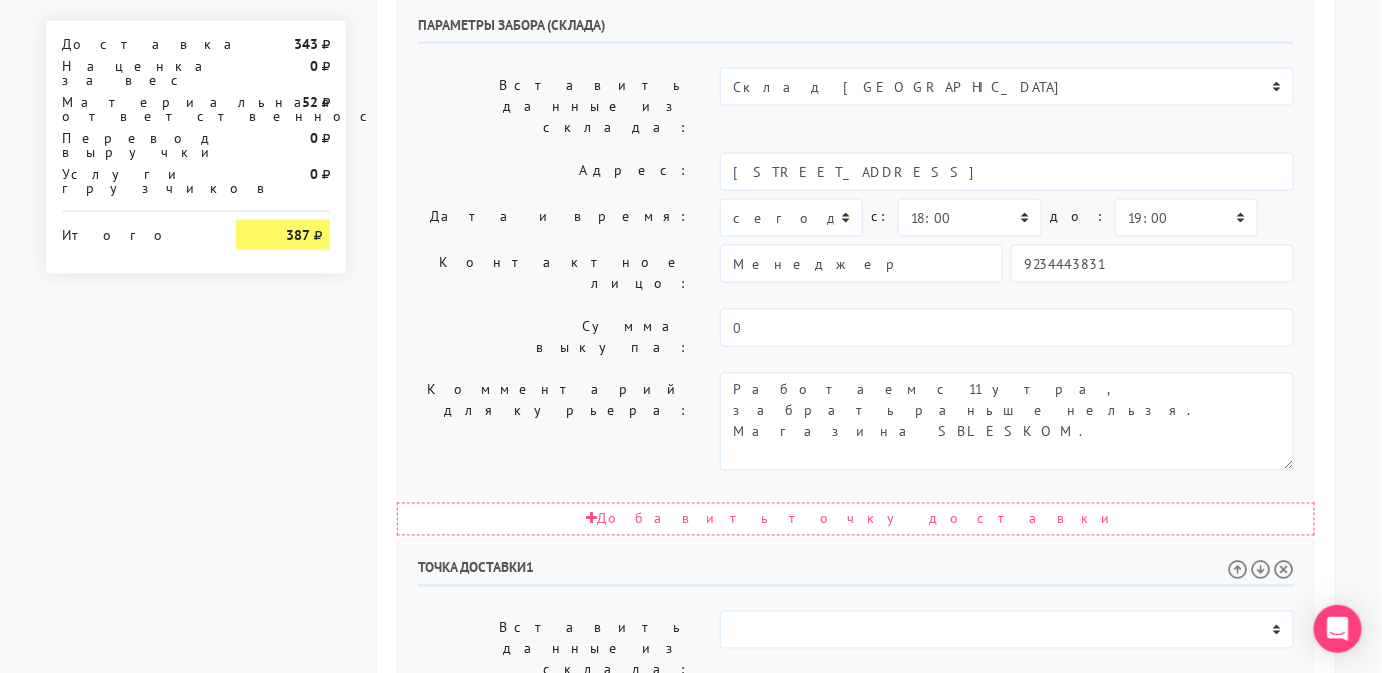 scroll, scrollTop: 1165, scrollLeft: 0, axis: vertical 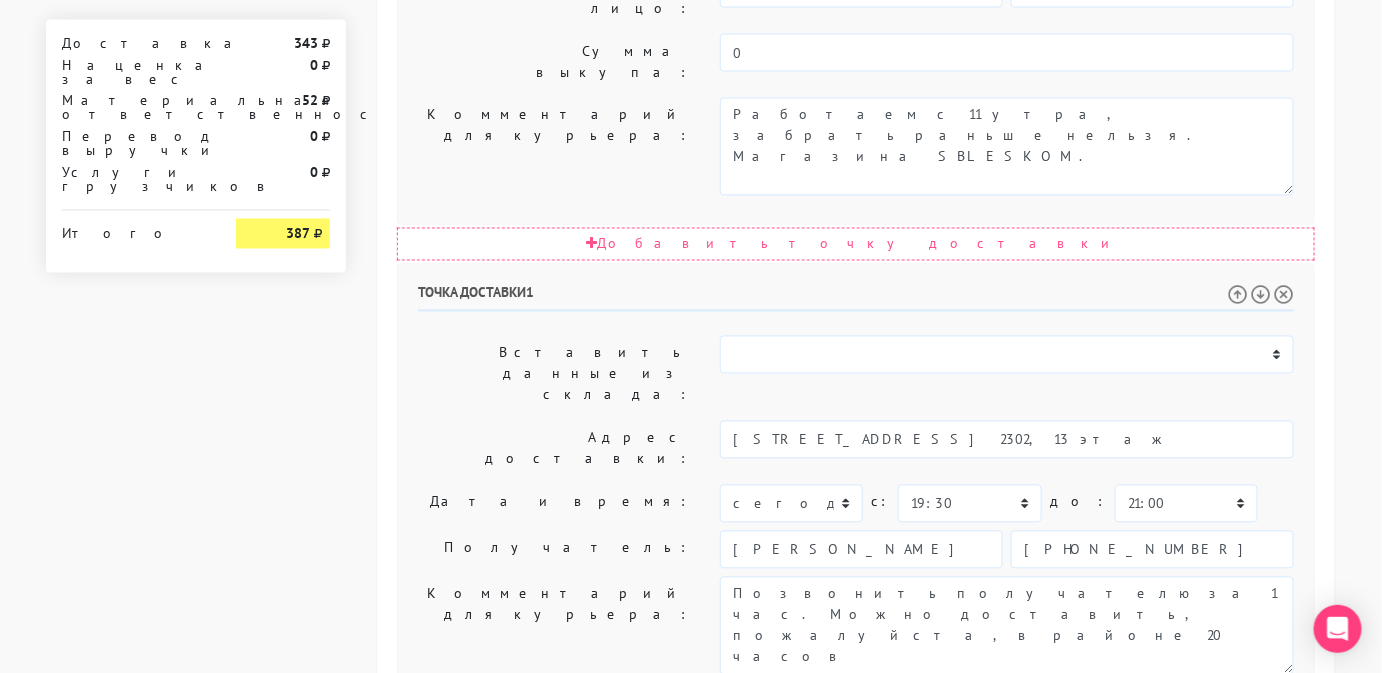 click on "Создать заказ в Dostavista" at bounding box center [501, 1033] 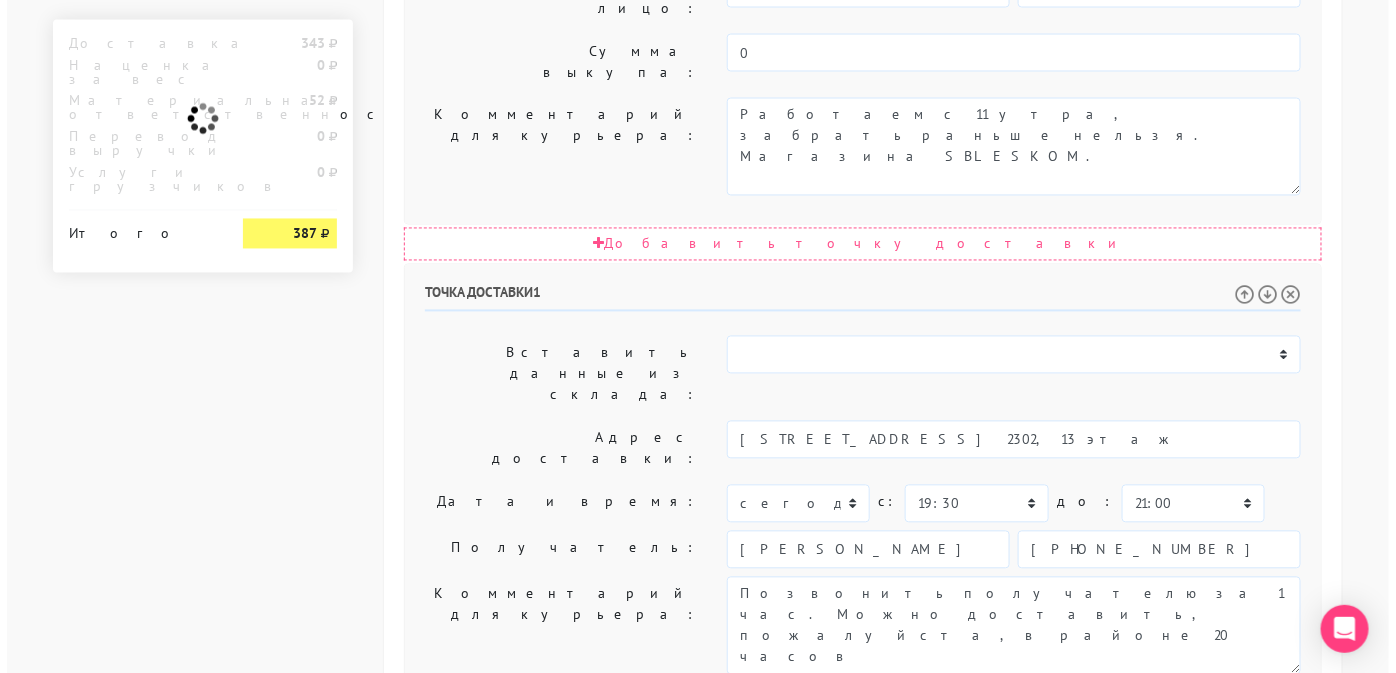 scroll, scrollTop: 0, scrollLeft: 0, axis: both 